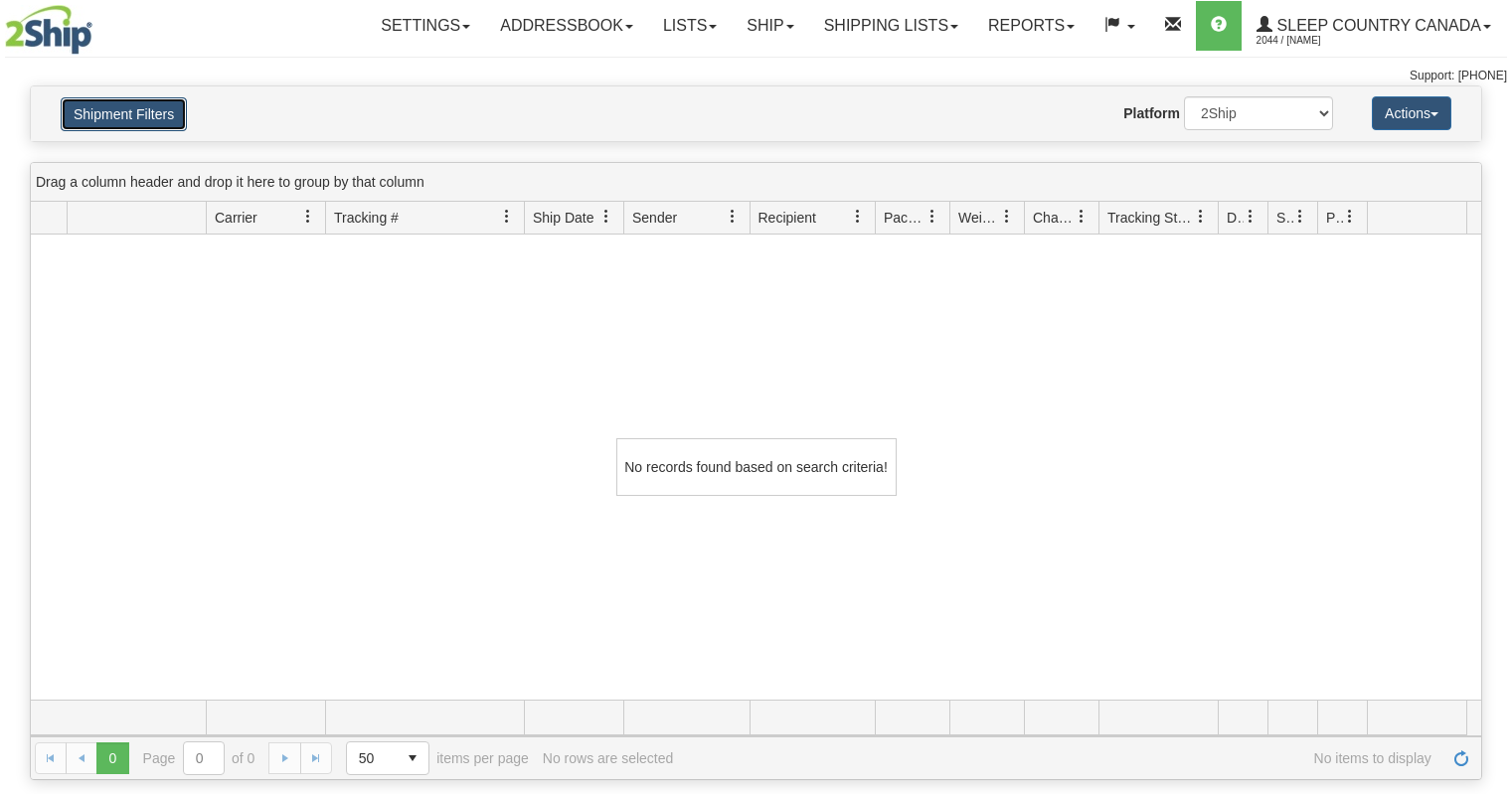 scroll, scrollTop: 0, scrollLeft: 0, axis: both 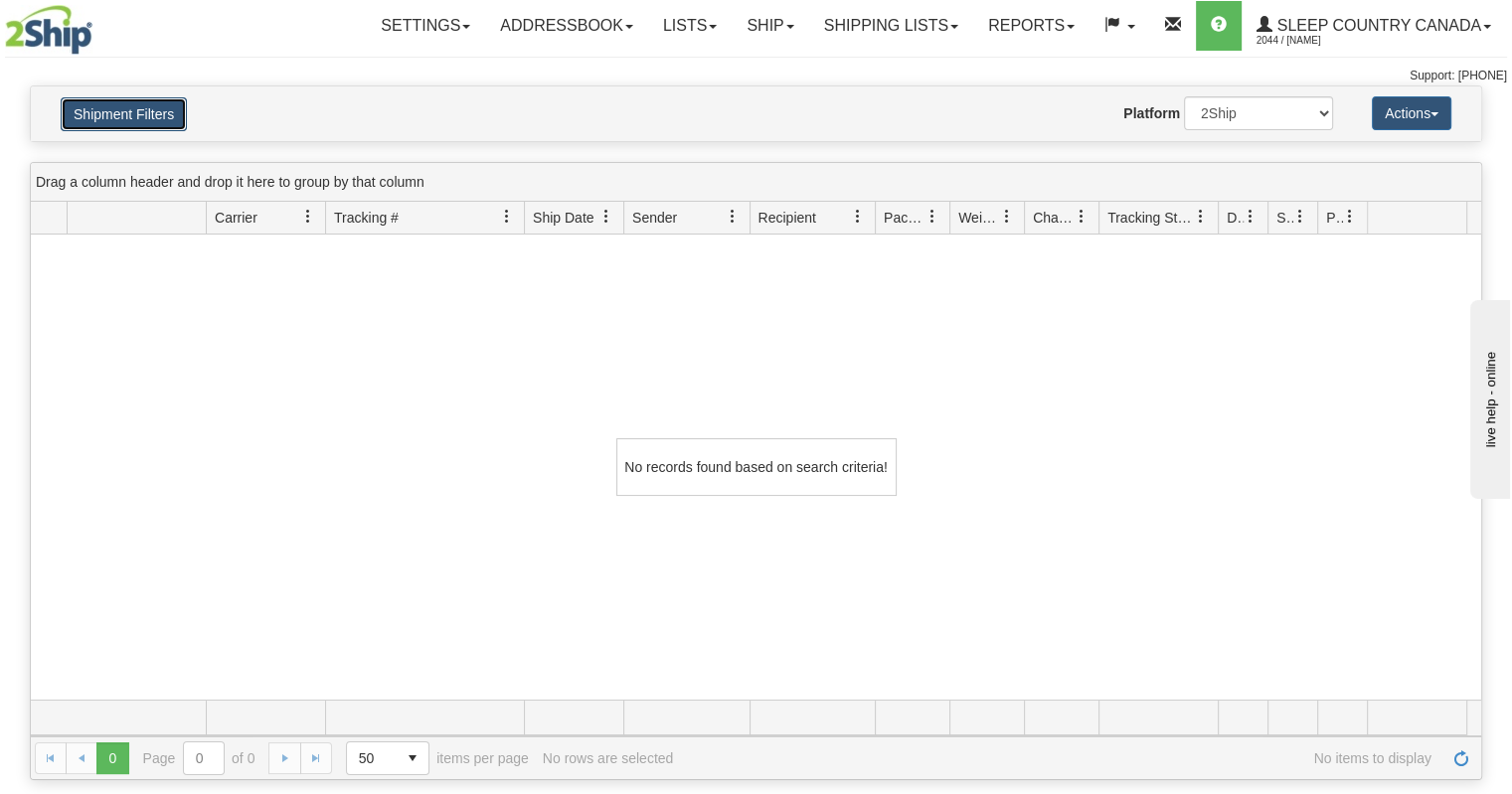 click on "Shipment Filters" at bounding box center [123, 114] 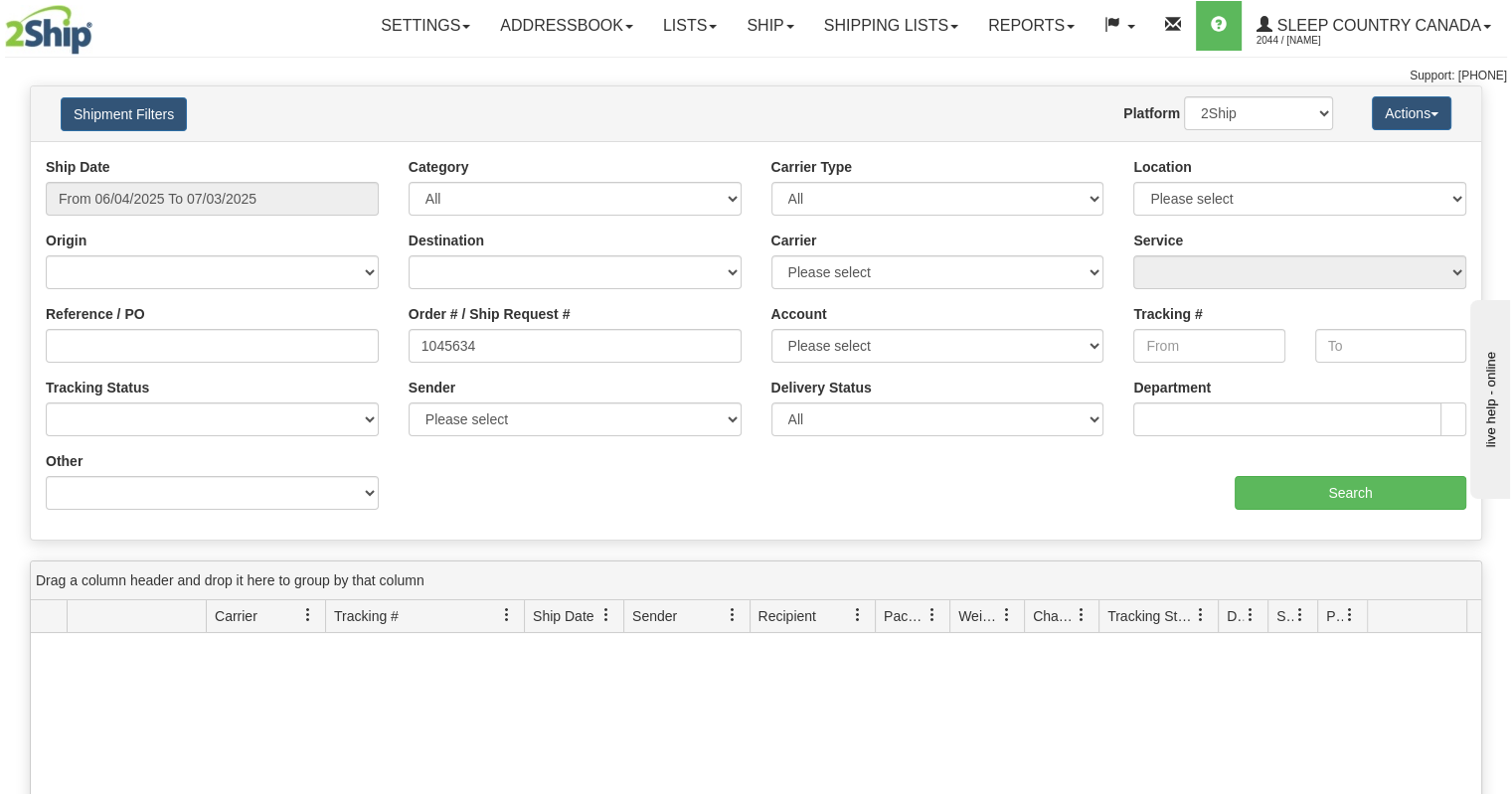 click on "Ship Date
From 06/04/2025 To 07/03/2025" at bounding box center [212, 186] 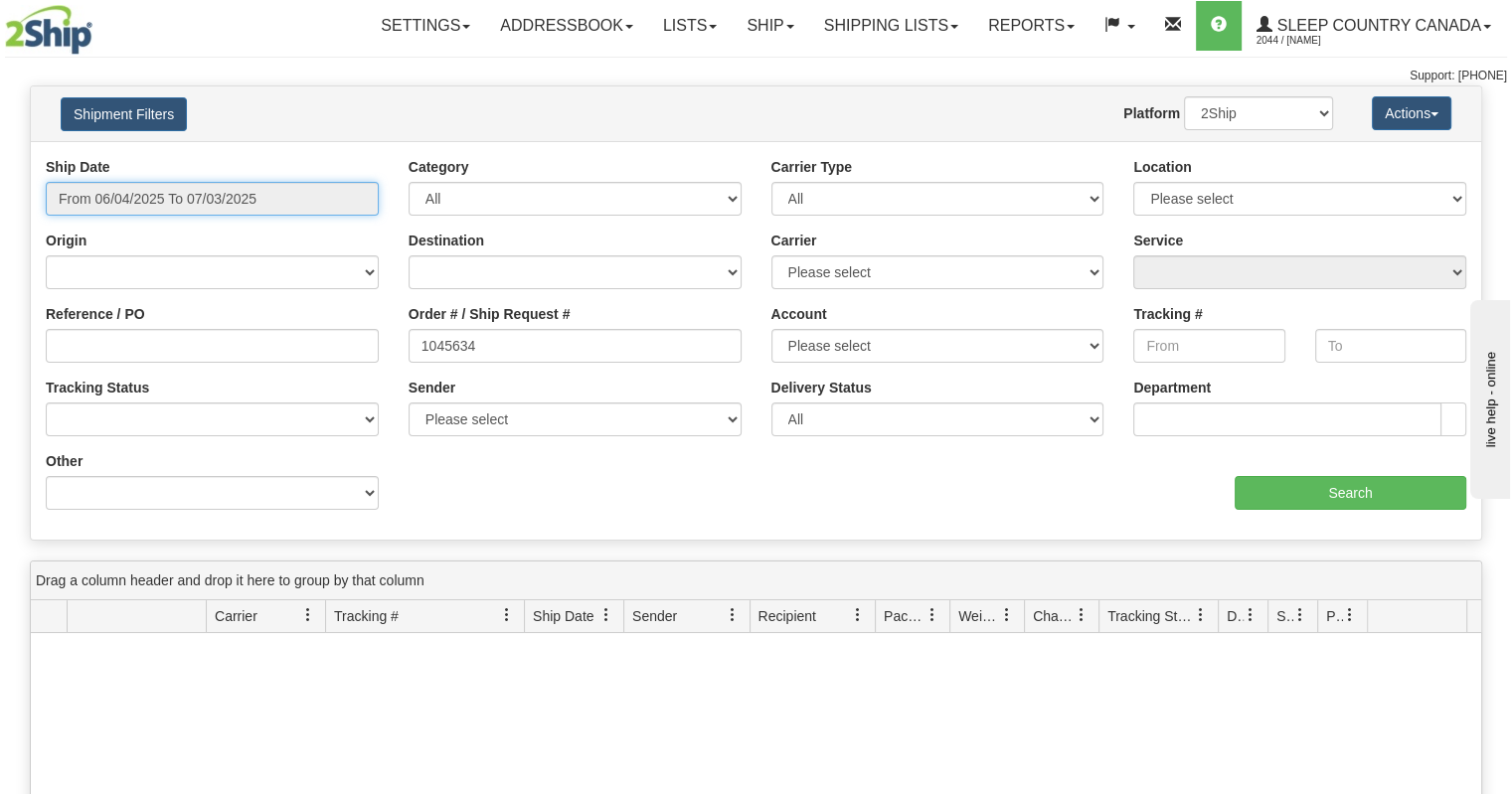 click on "From 06/04/2025 To 07/03/2025" at bounding box center [212, 199] 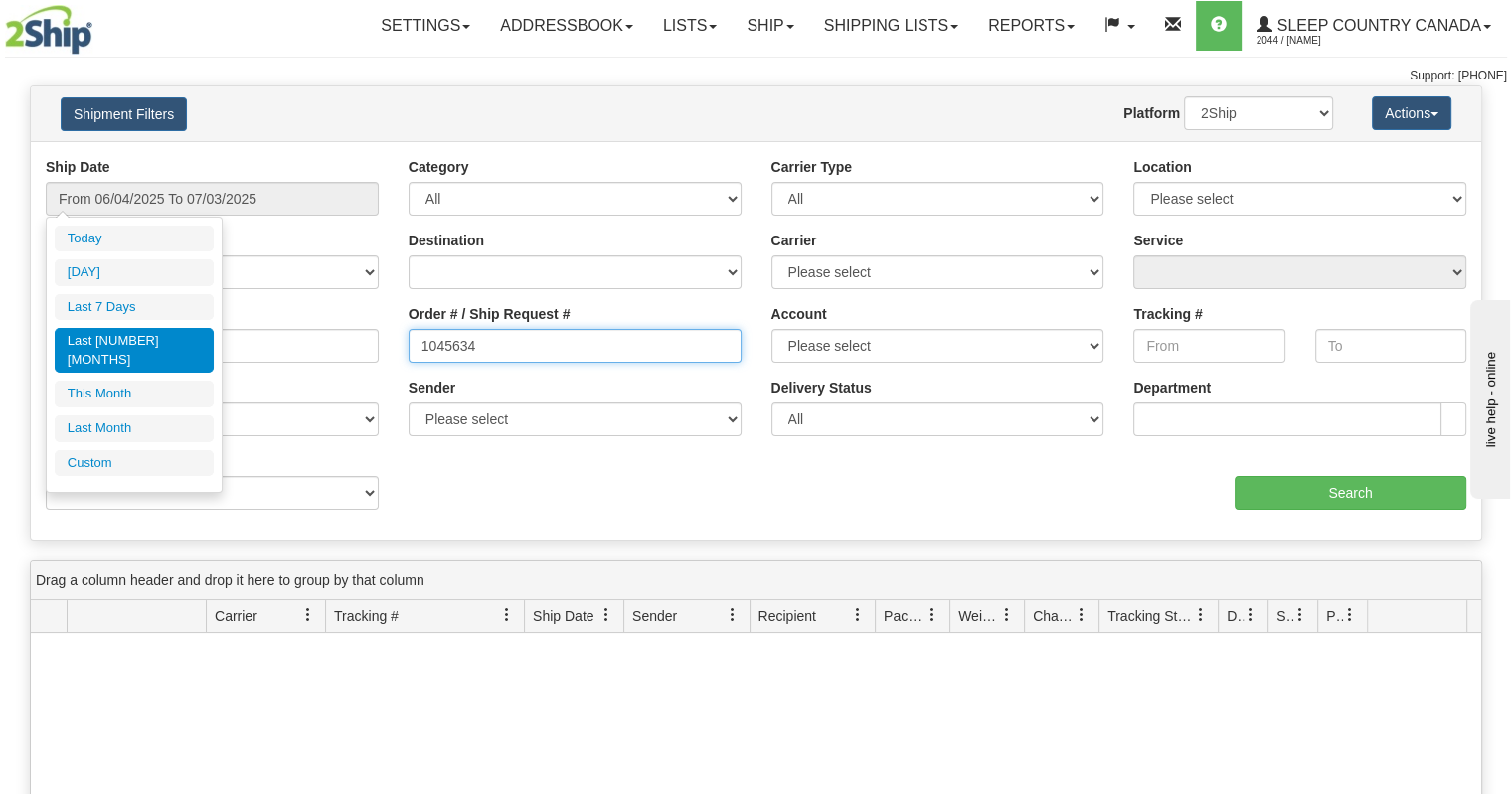 click on "1045634" at bounding box center (575, 346) 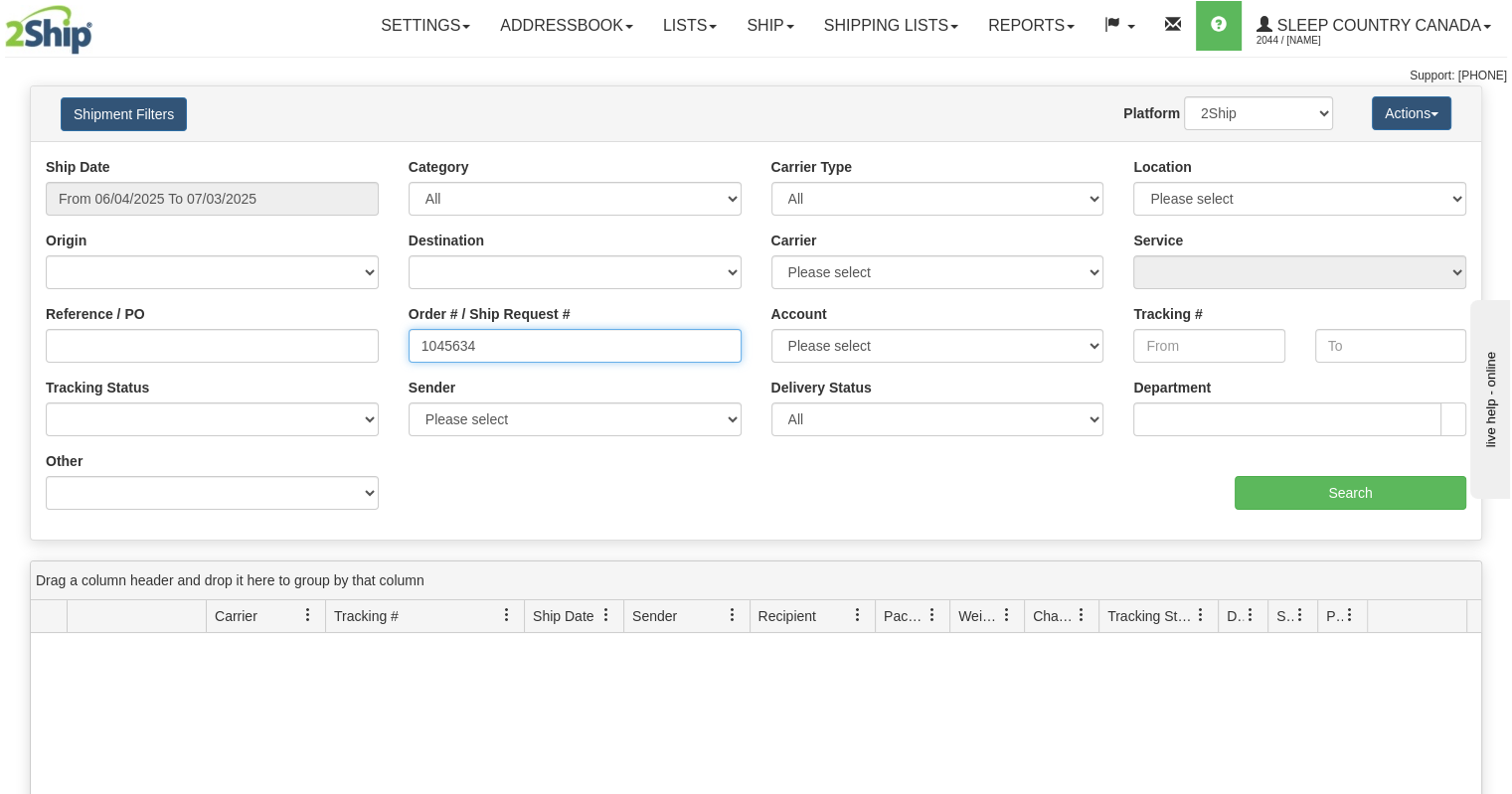 click on "1045634" at bounding box center (575, 346) 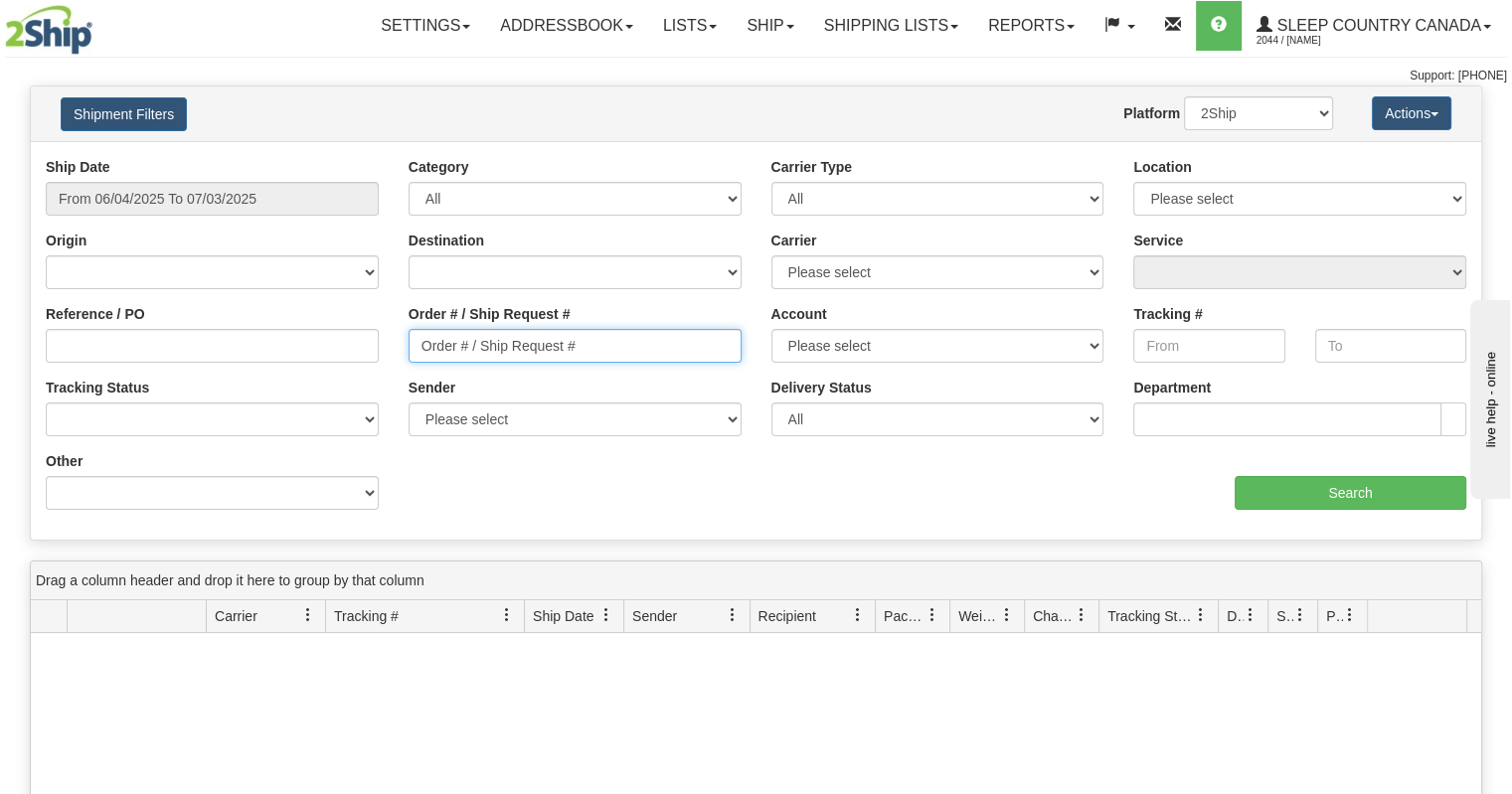 type on "Order # / Ship Request #" 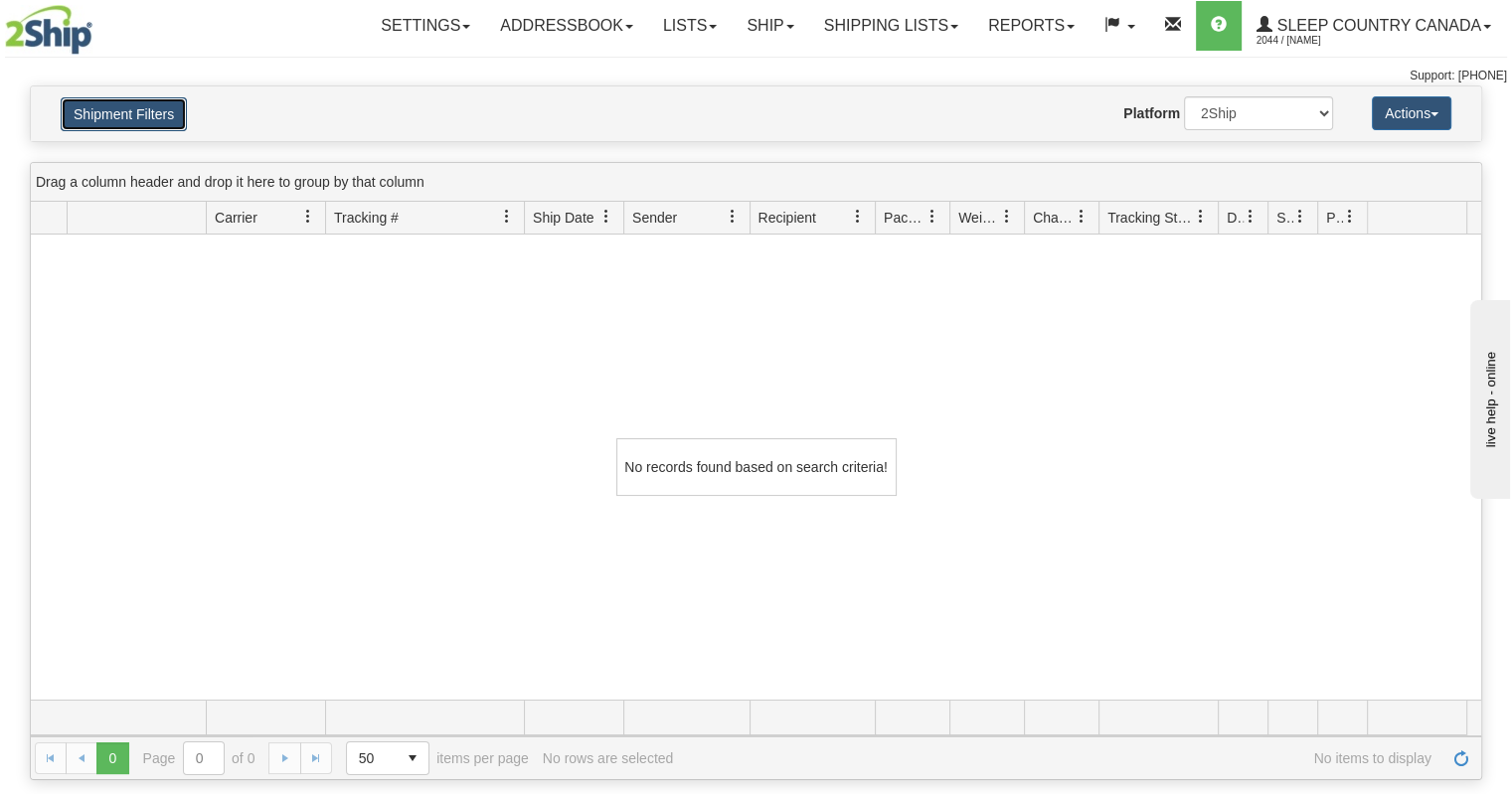 click on "Shipment Filters" at bounding box center [123, 114] 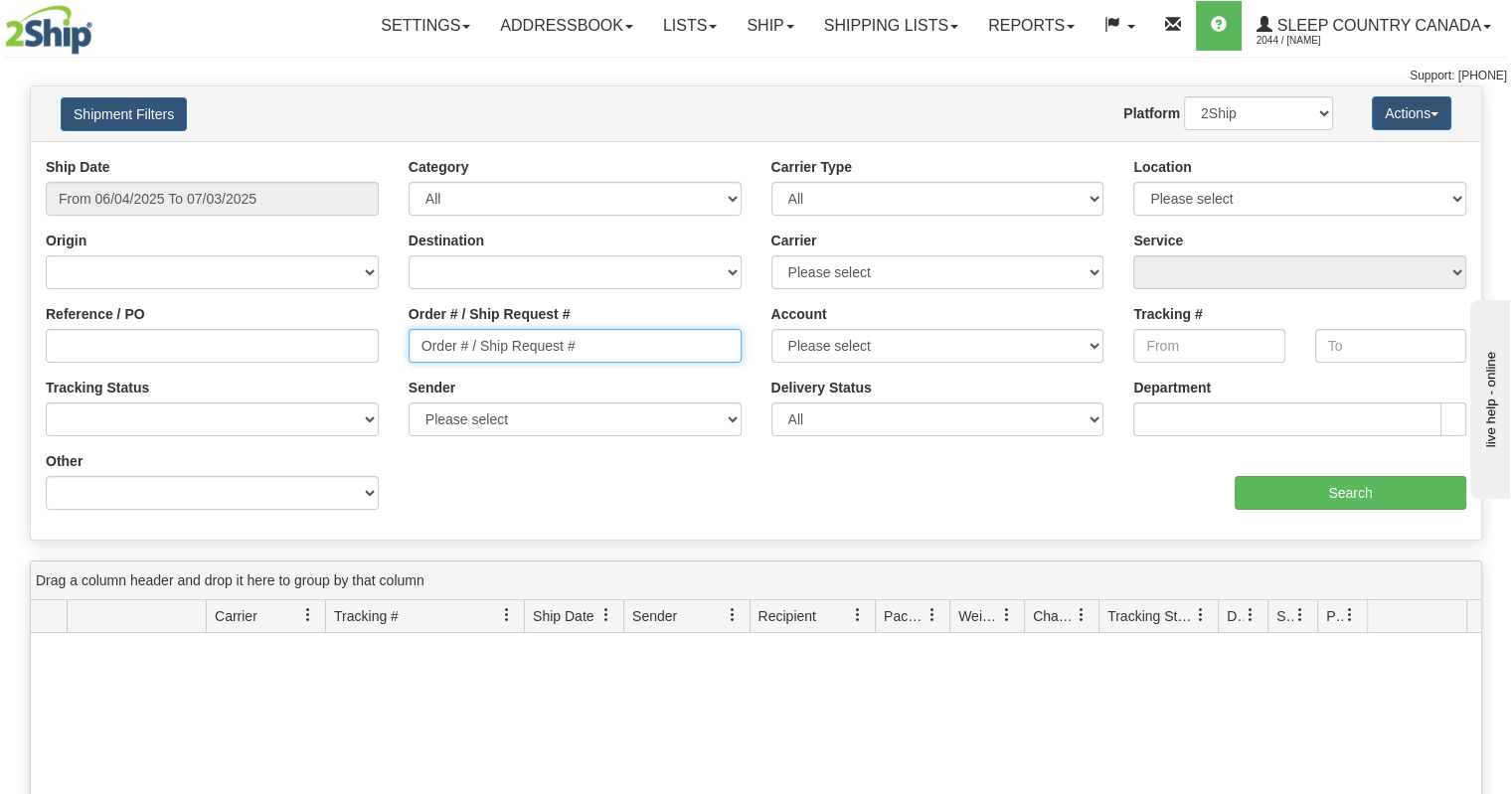 click on "Order # / Ship Request #" at bounding box center [575, 346] 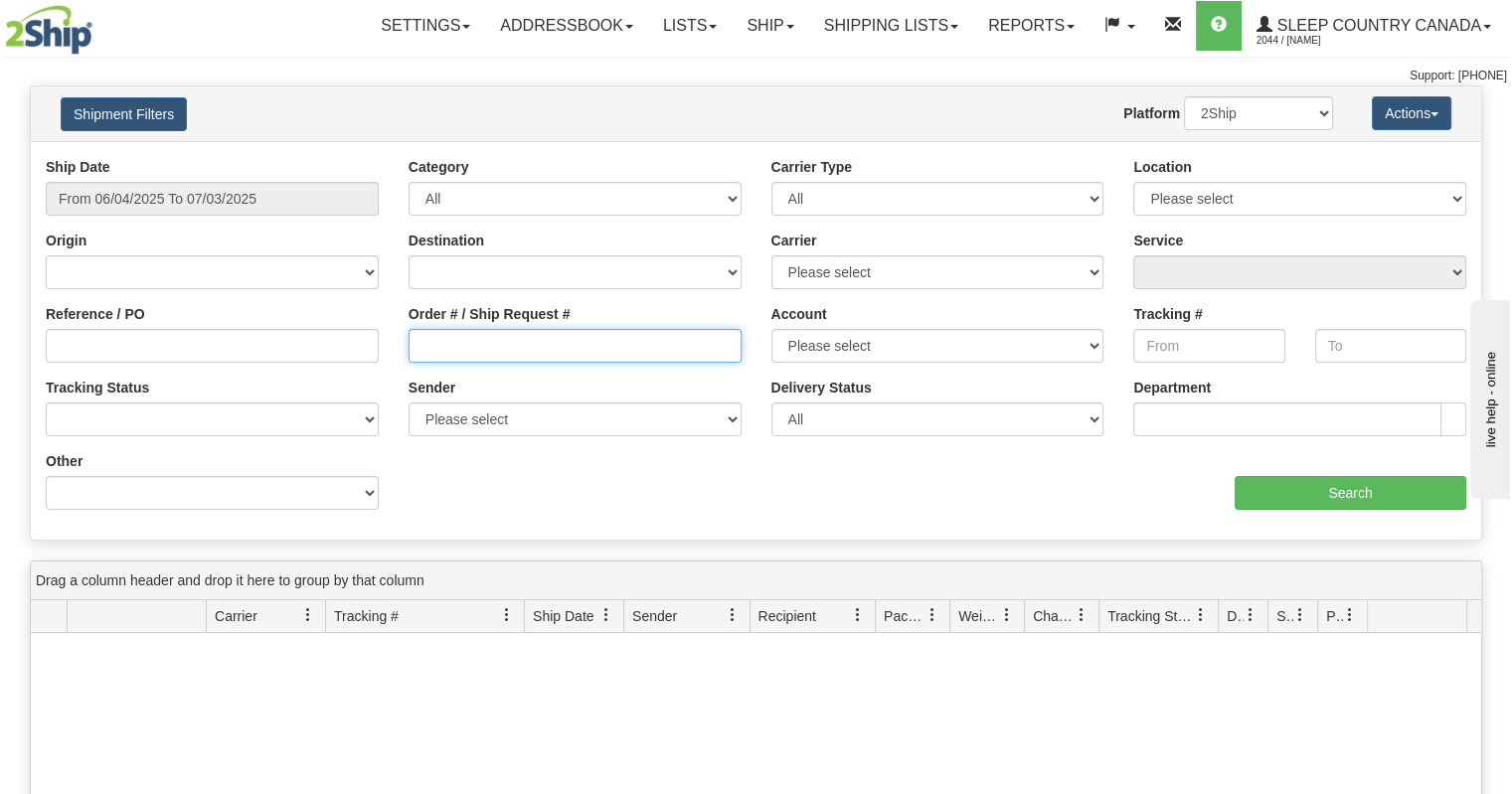 type 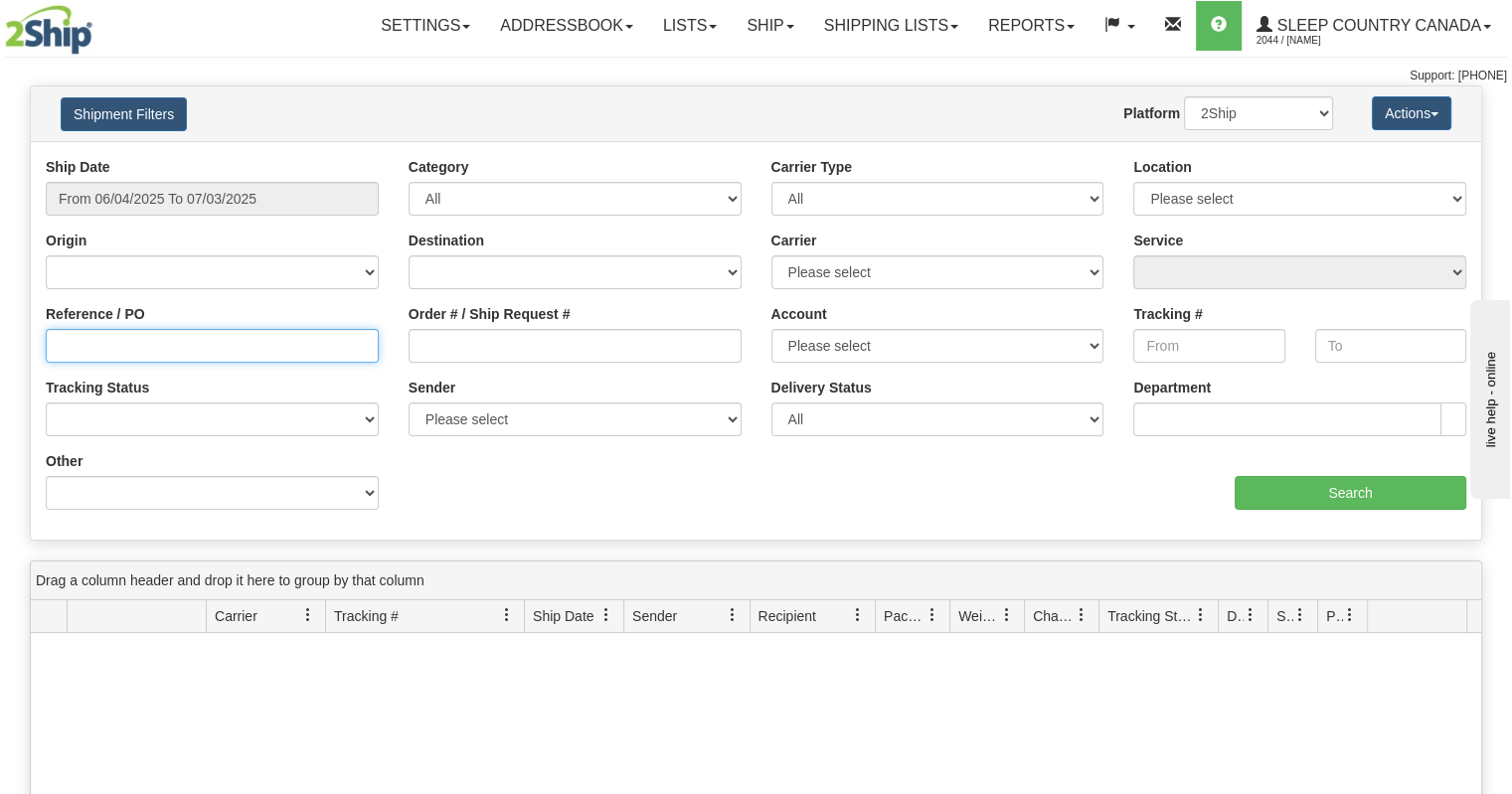 click on "Reference / PO" at bounding box center (212, 346) 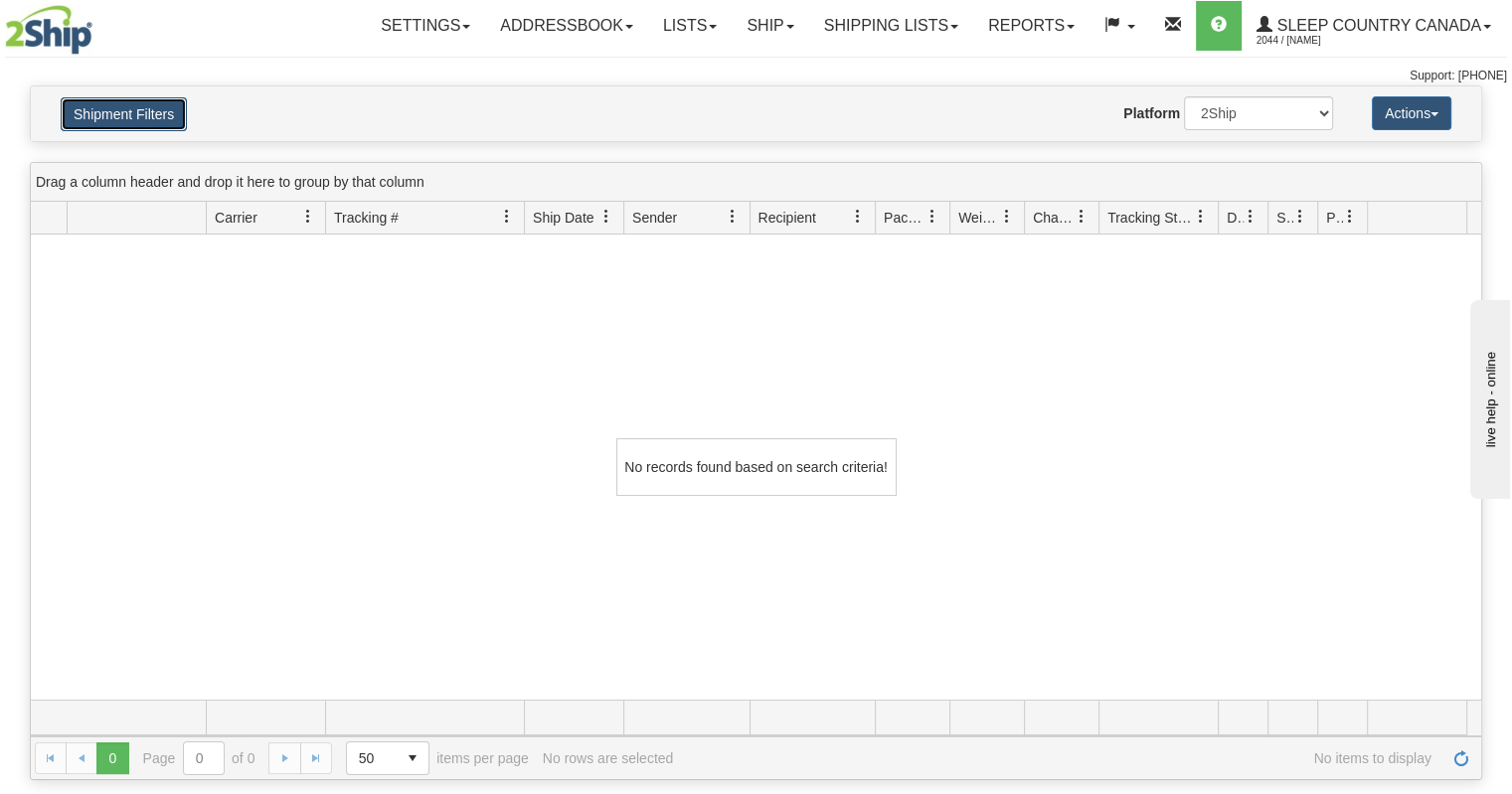 click on "Shipment Filters" at bounding box center [123, 114] 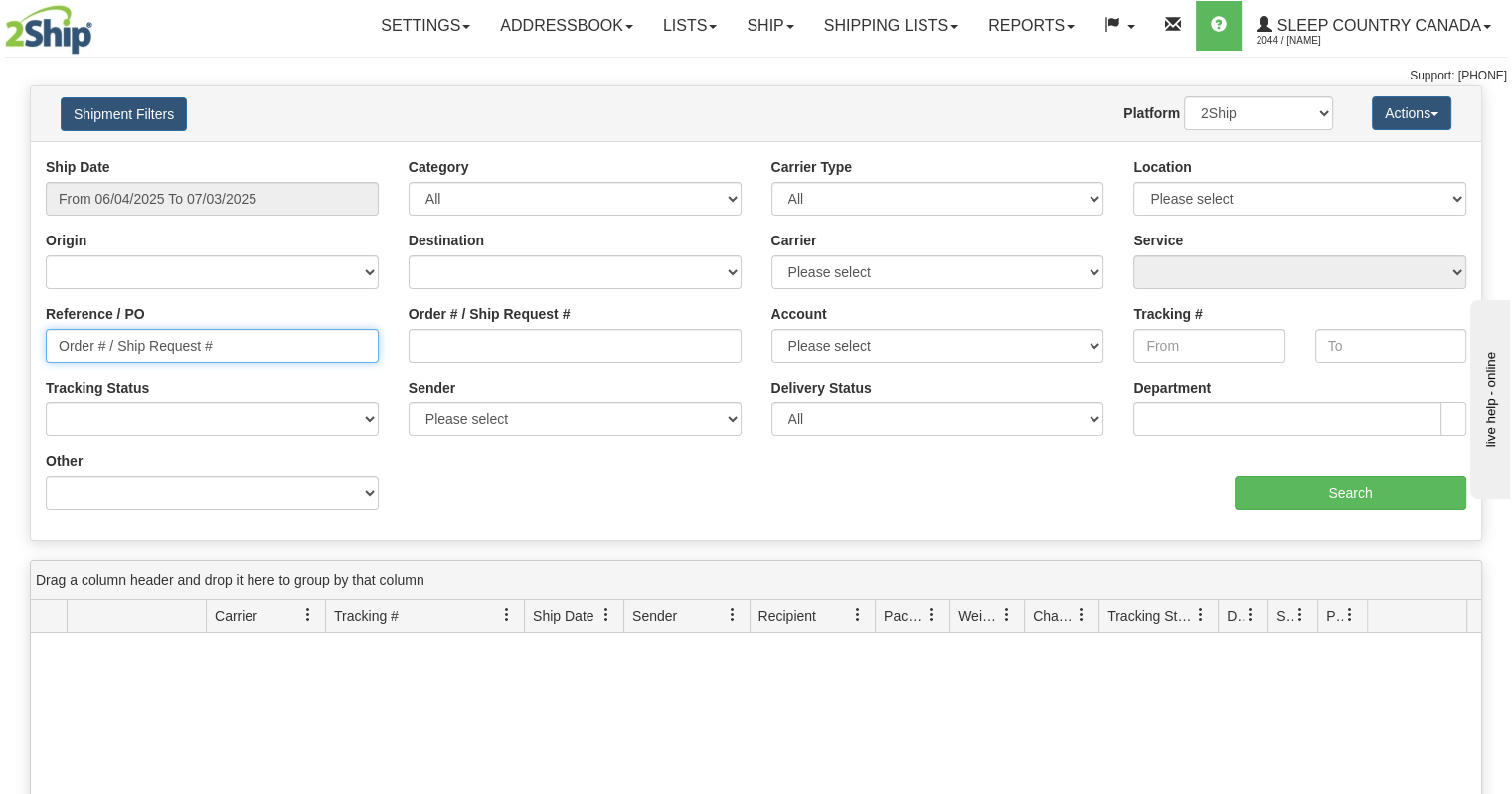 click on "Order # / Ship Request #" at bounding box center [212, 346] 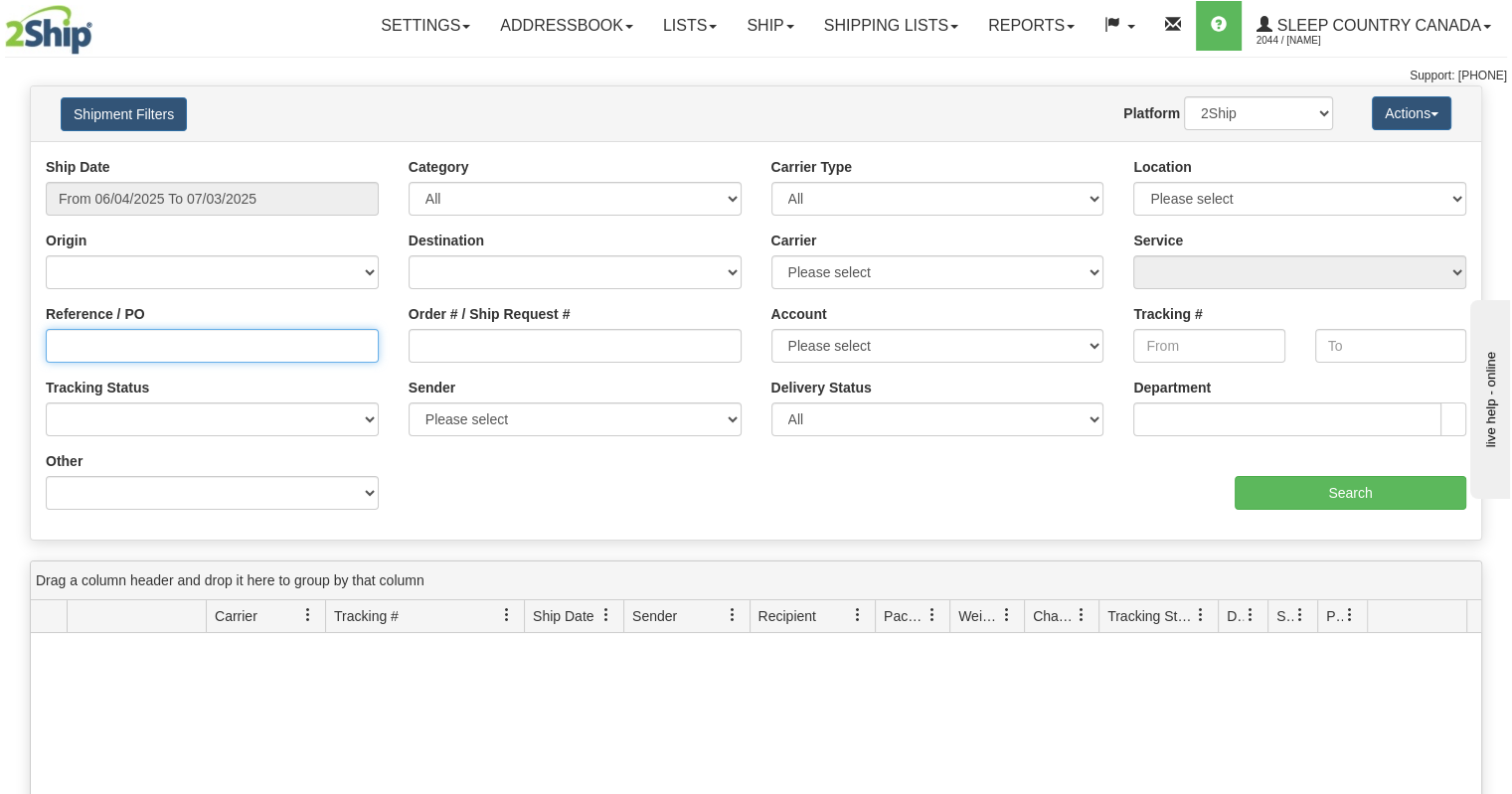 paste on "1045779" 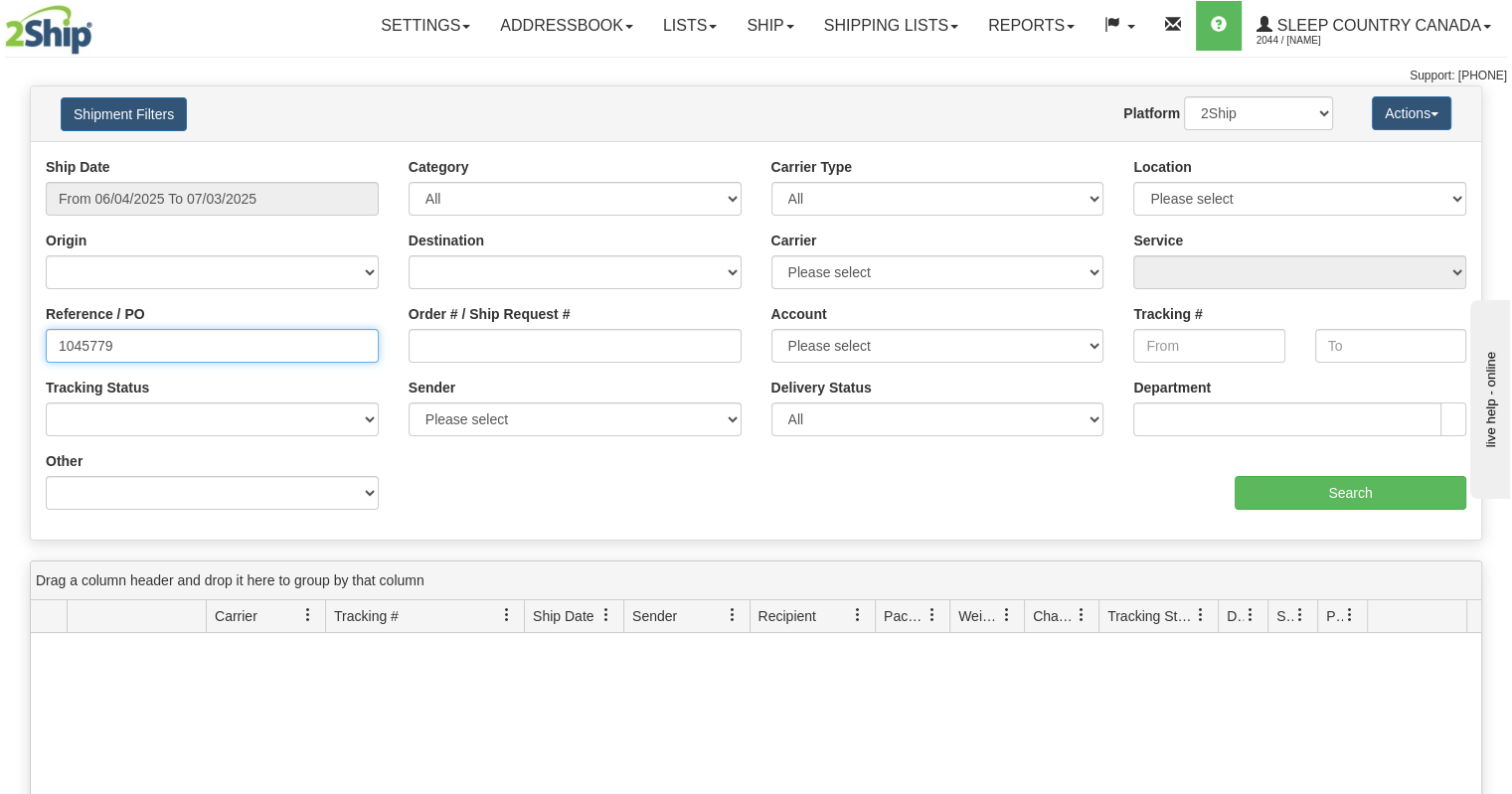 type on "1045779" 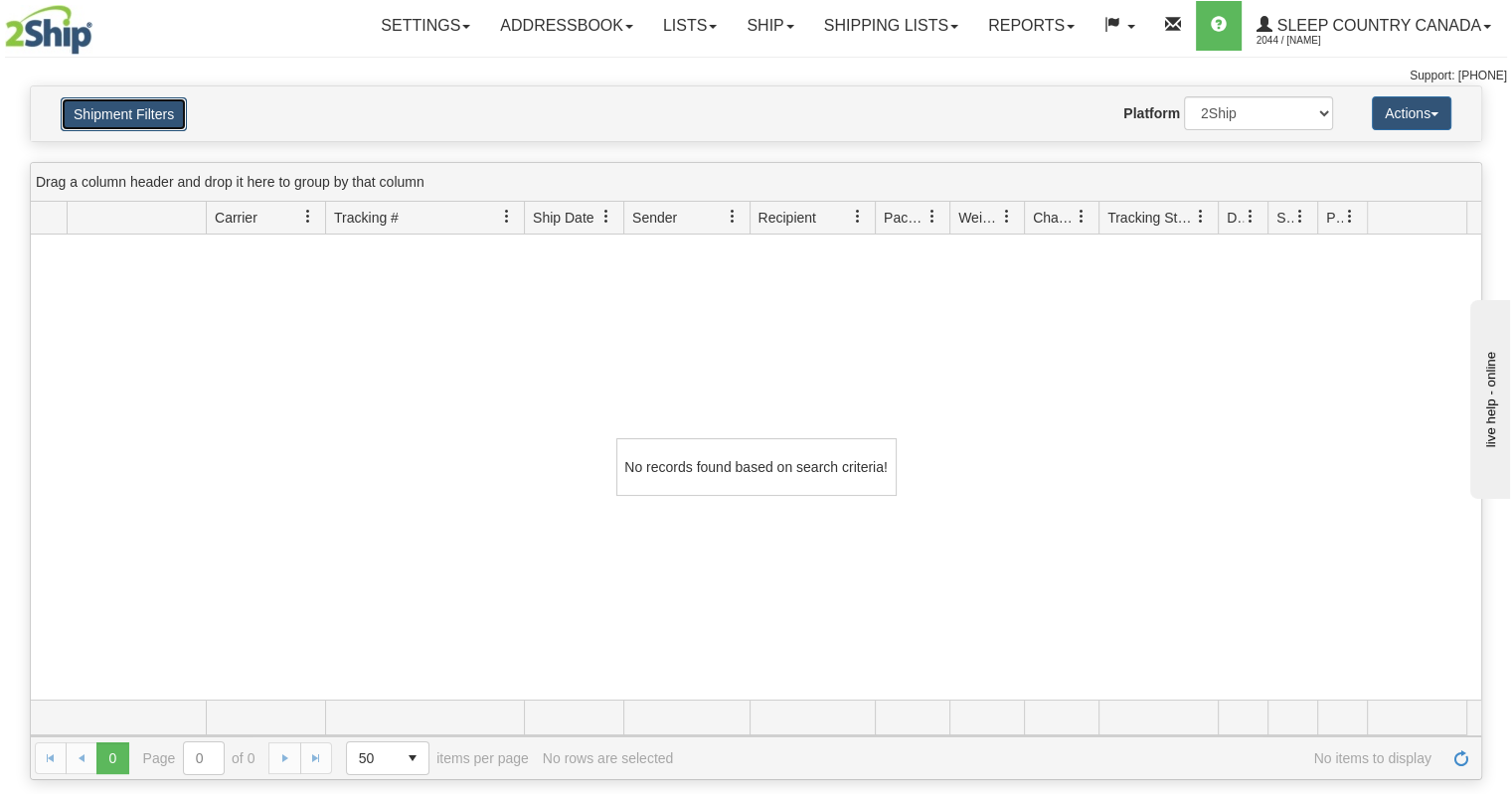 click on "Shipment Filters" at bounding box center (123, 114) 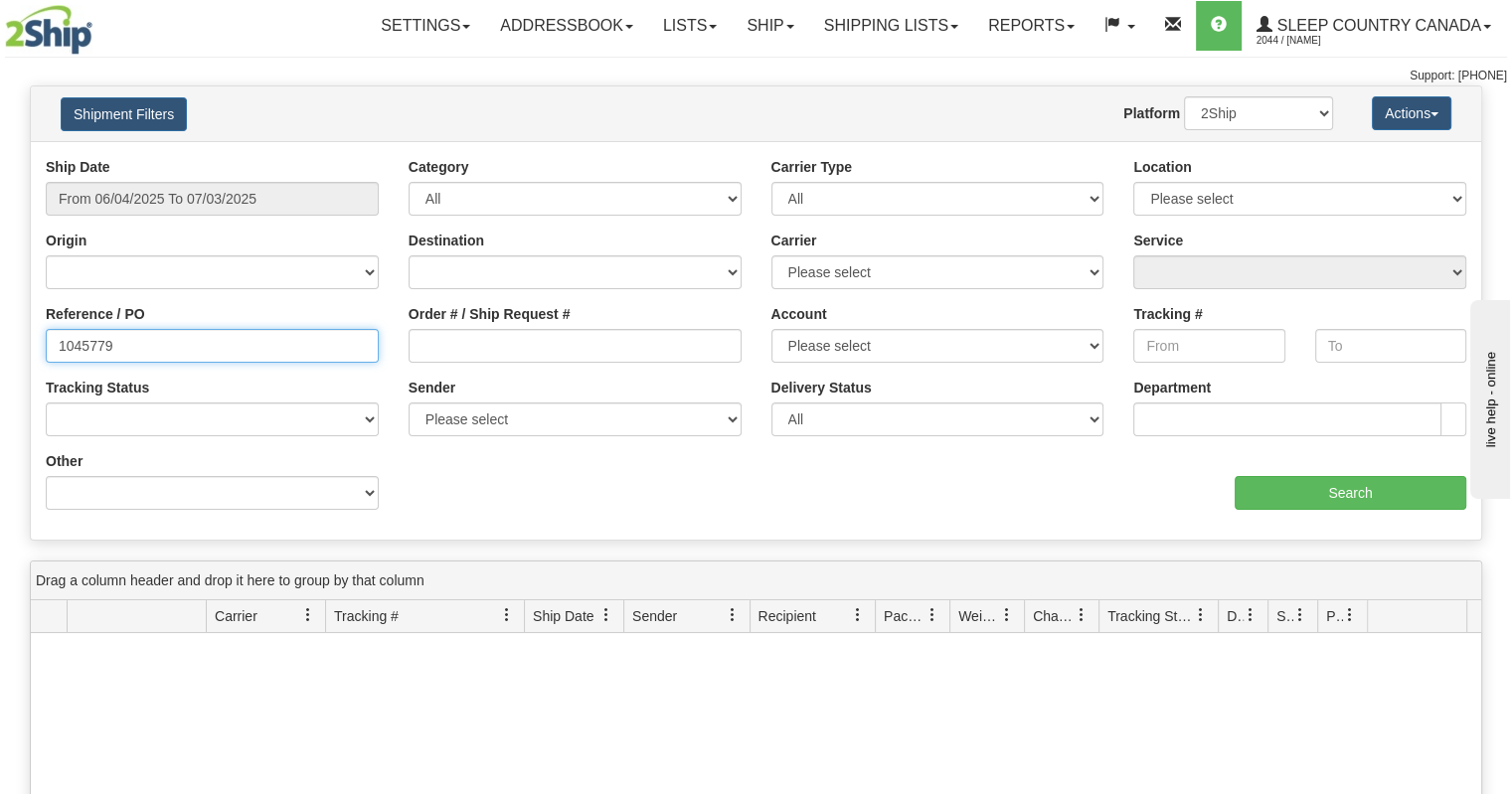 click on "1045779" at bounding box center [212, 346] 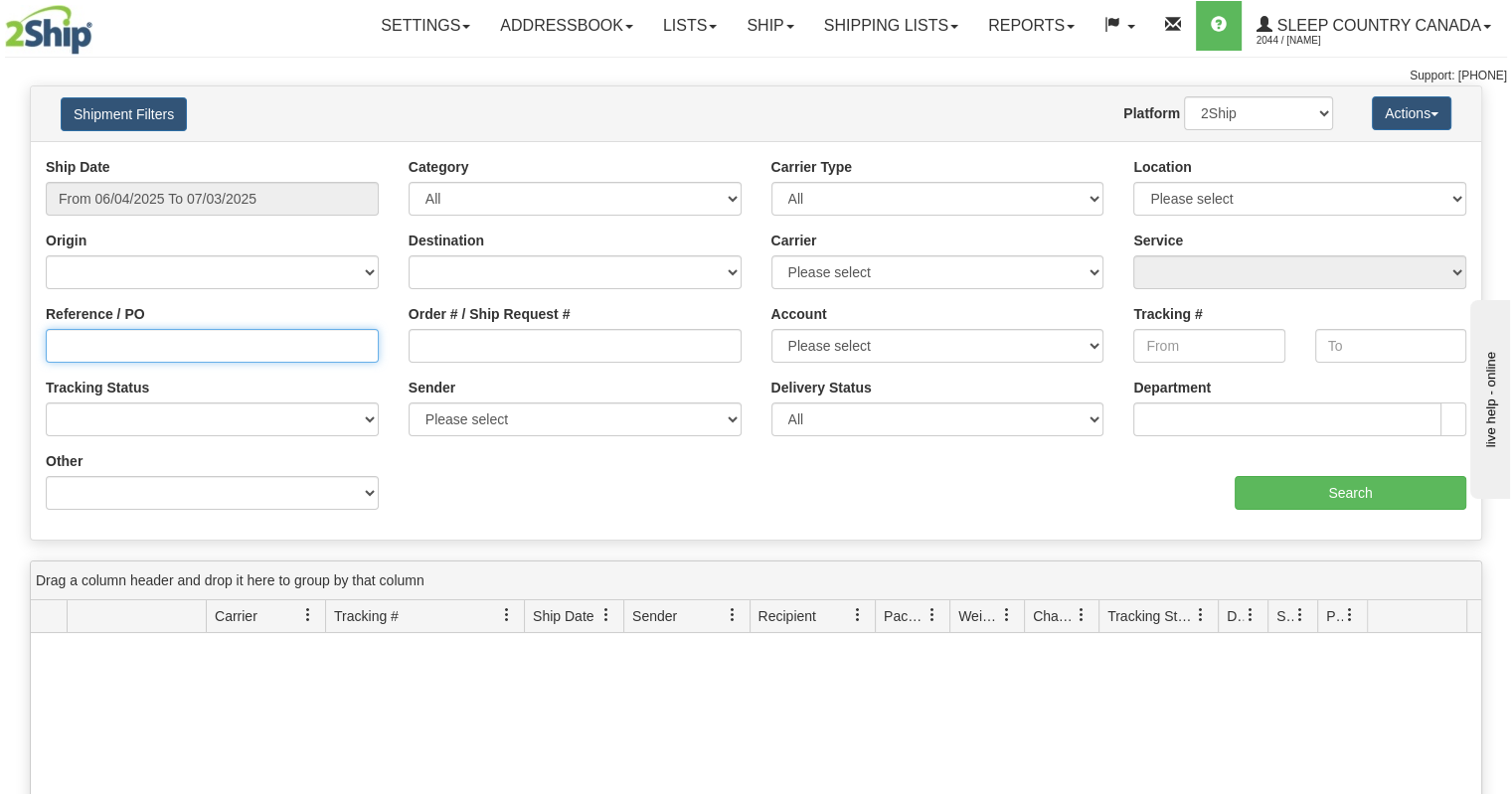 type 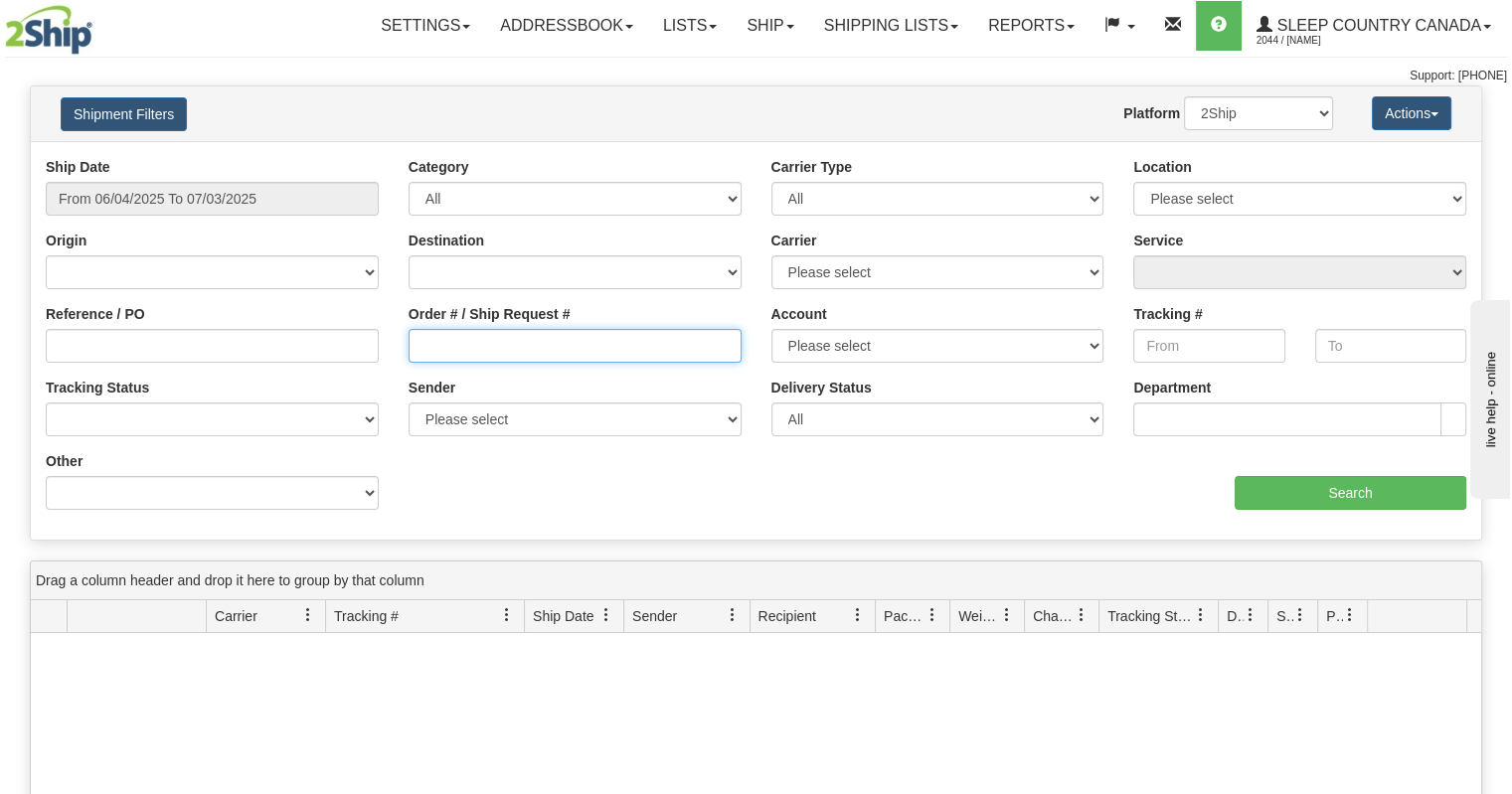 click on "Order # / Ship Request #" at bounding box center [575, 346] 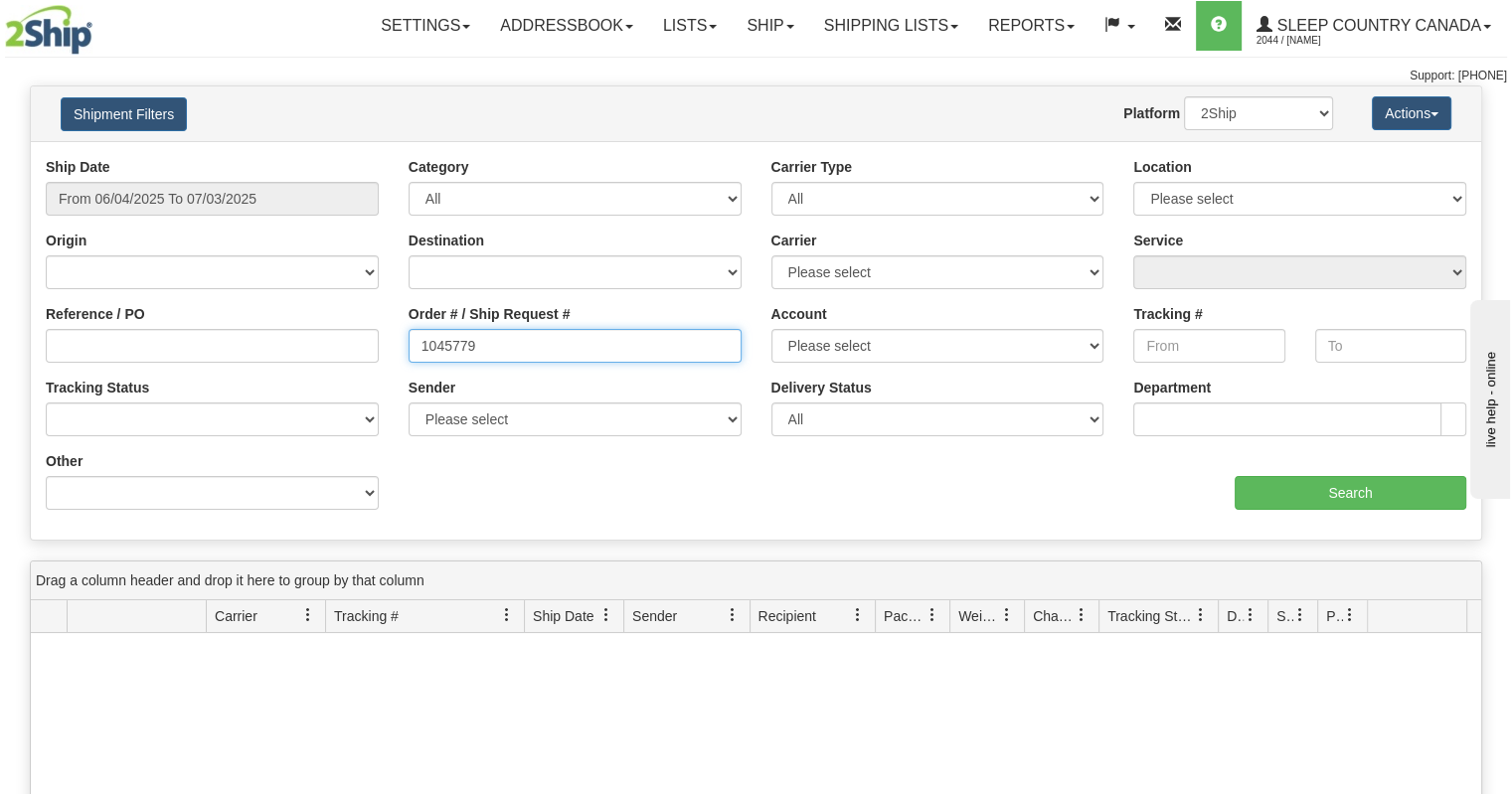 type on "1045779" 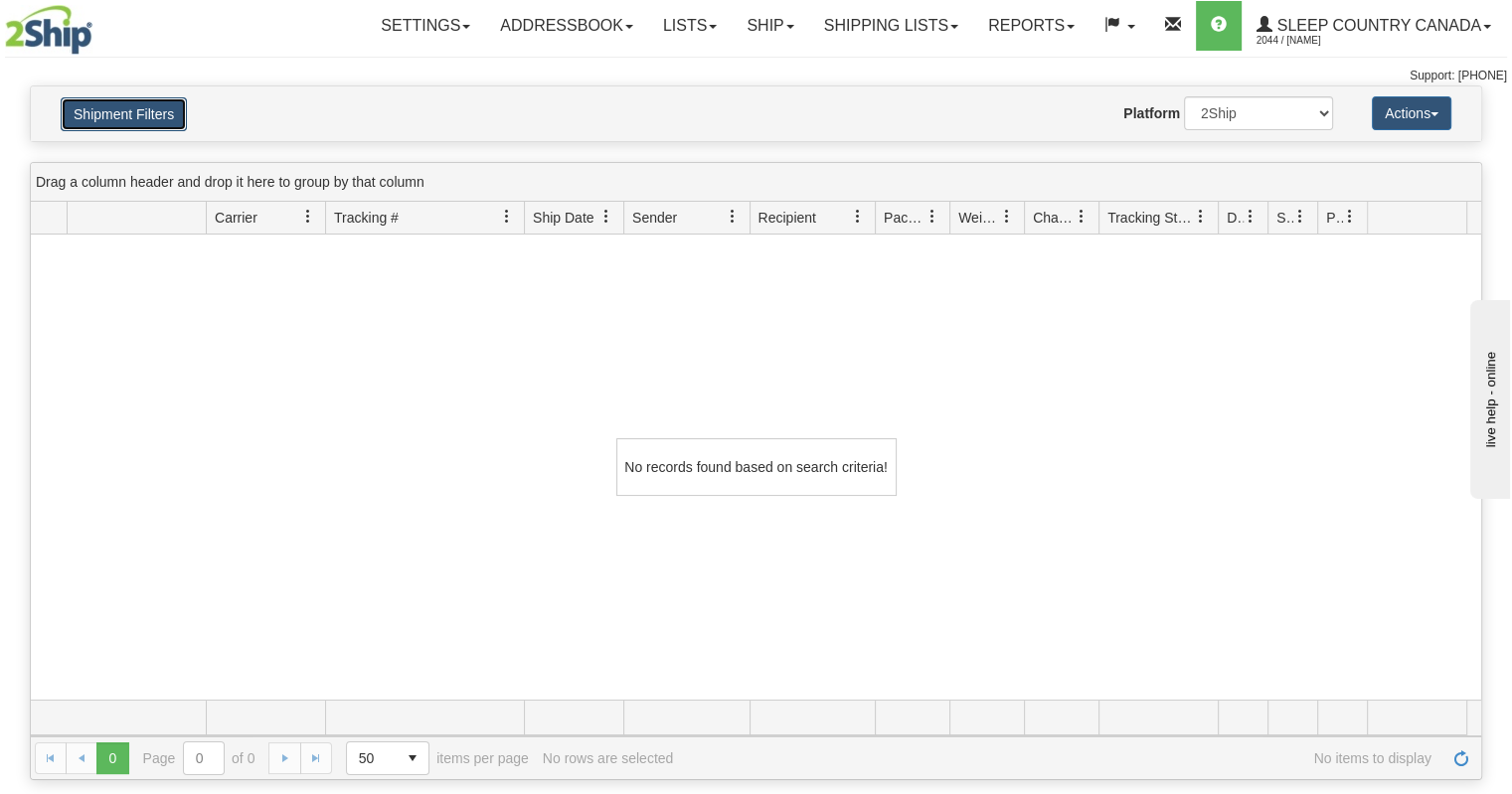 click on "Shipment Filters" at bounding box center (123, 114) 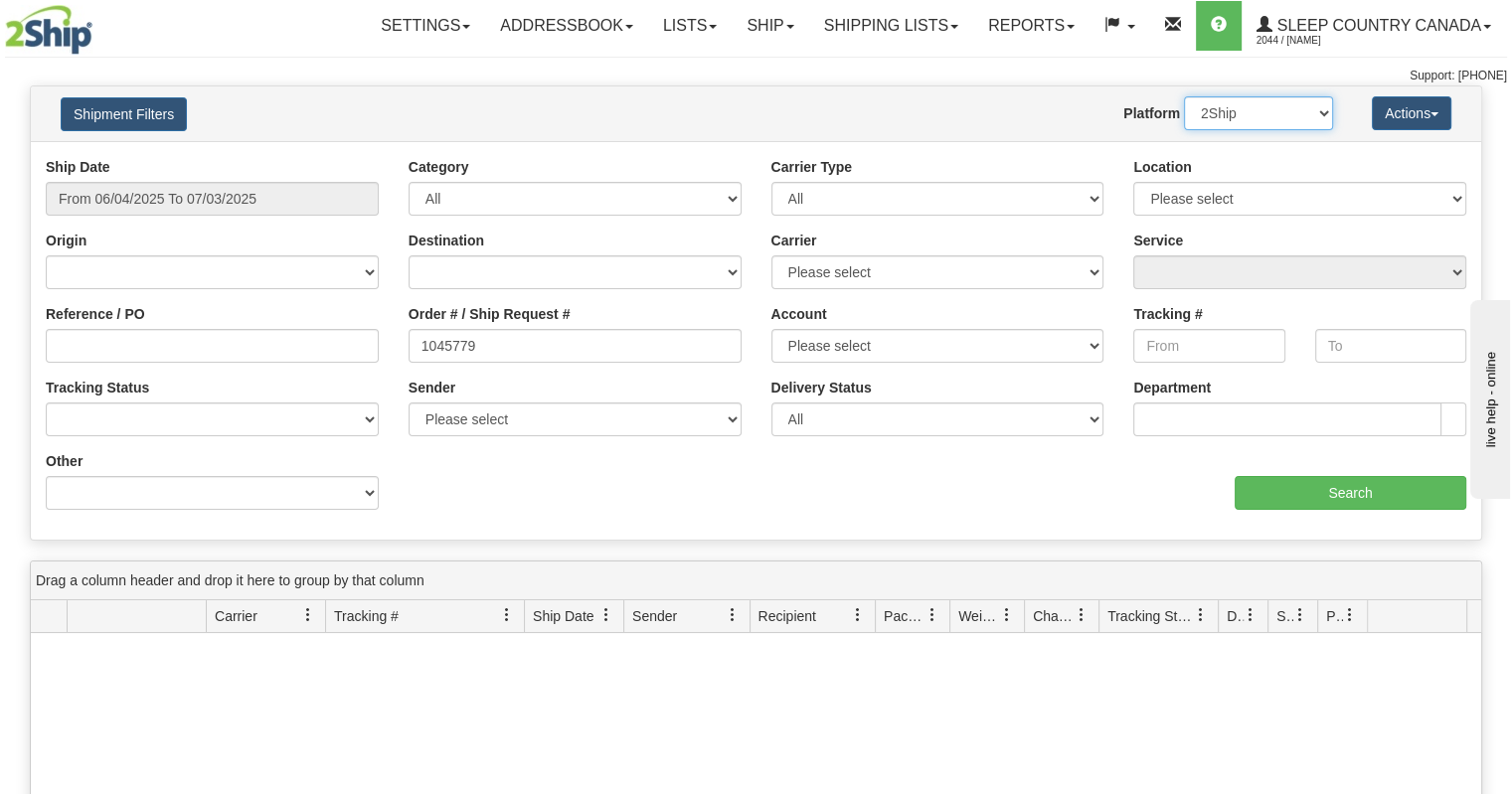 click on "[CARRIER]
Imported" at bounding box center [1259, 113] 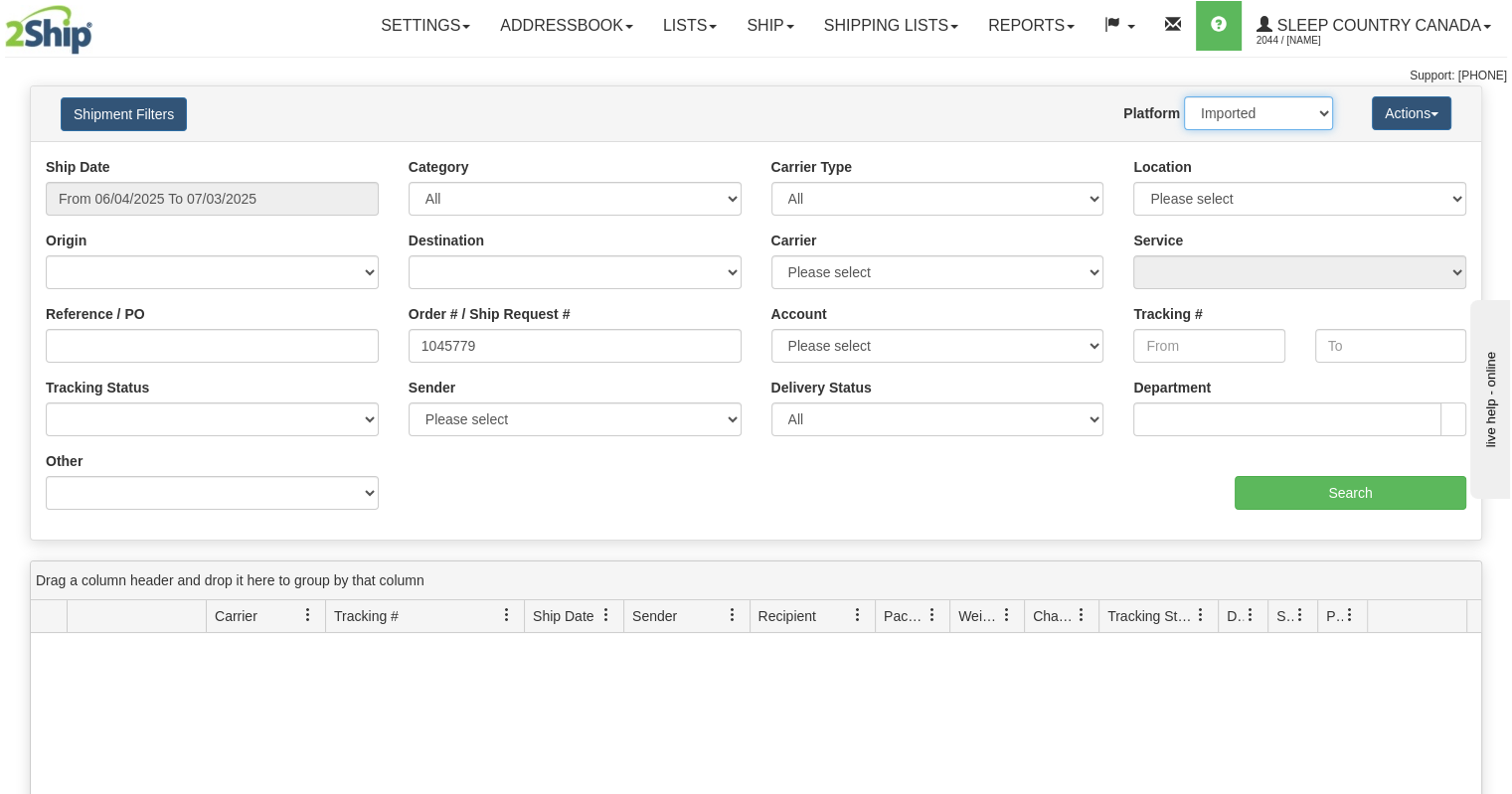 click on "[CARRIER]
Imported" at bounding box center (1259, 113) 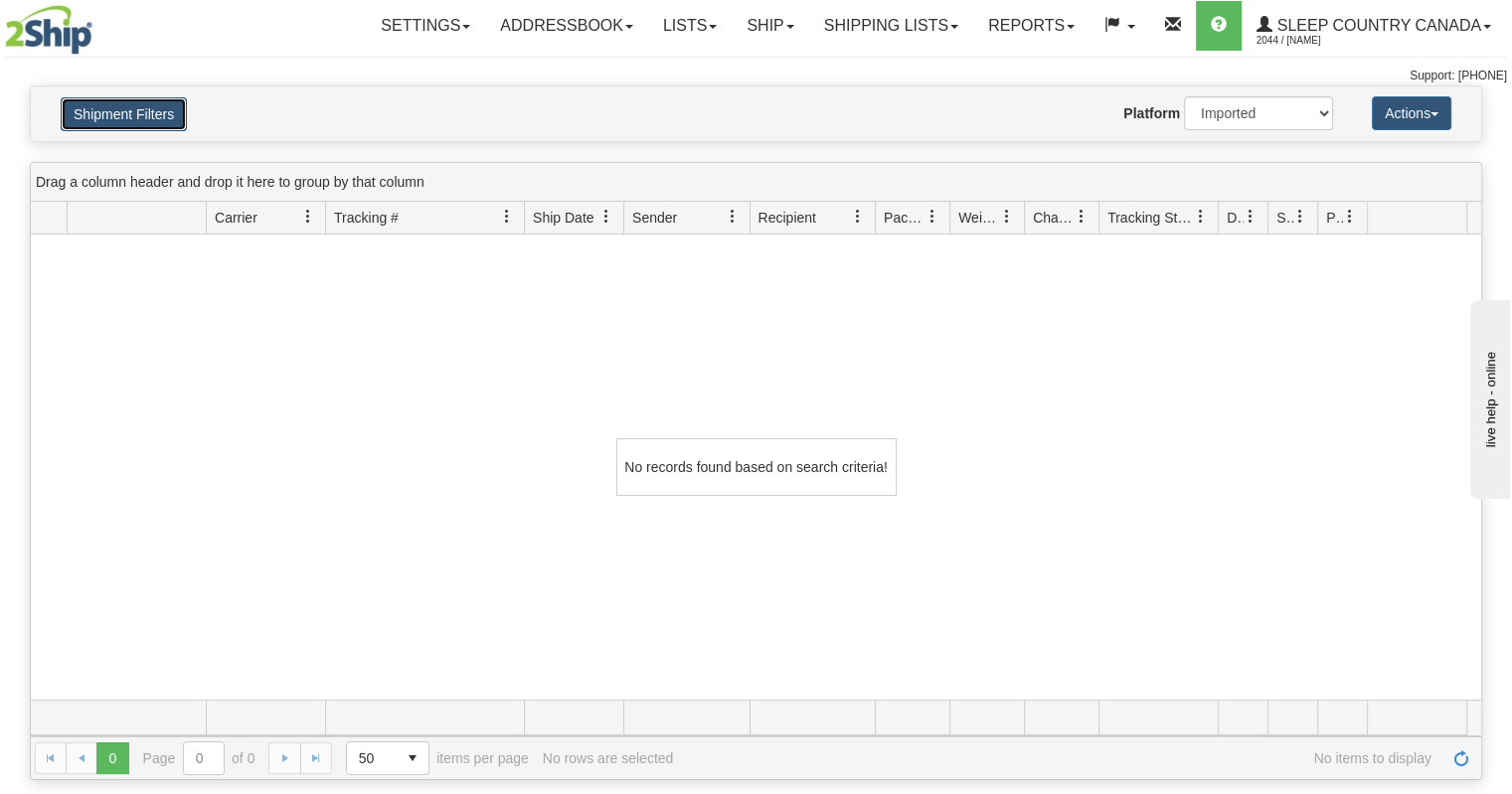 click on "Shipment Filters" at bounding box center (123, 114) 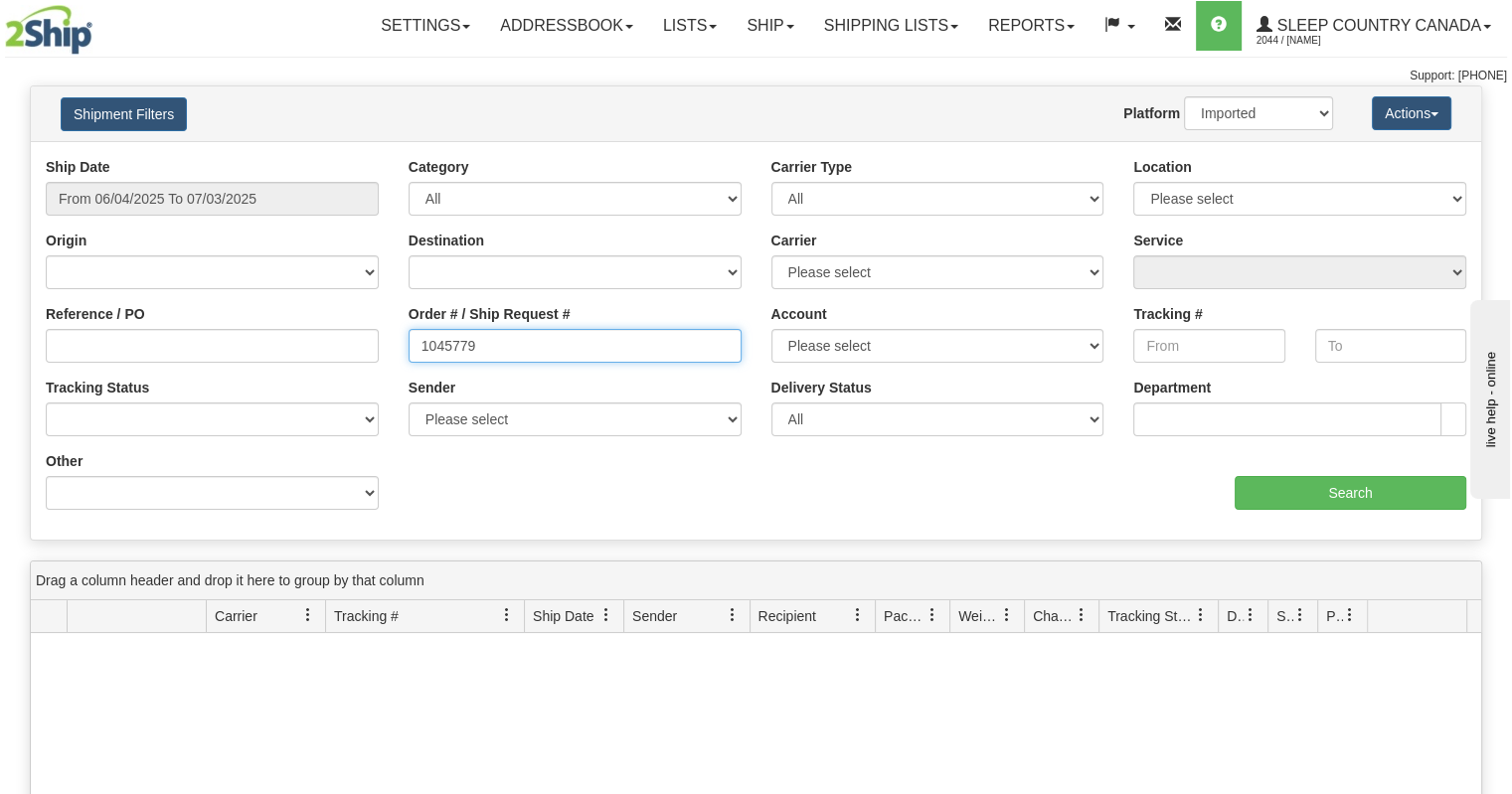 click on "1045779" at bounding box center [575, 346] 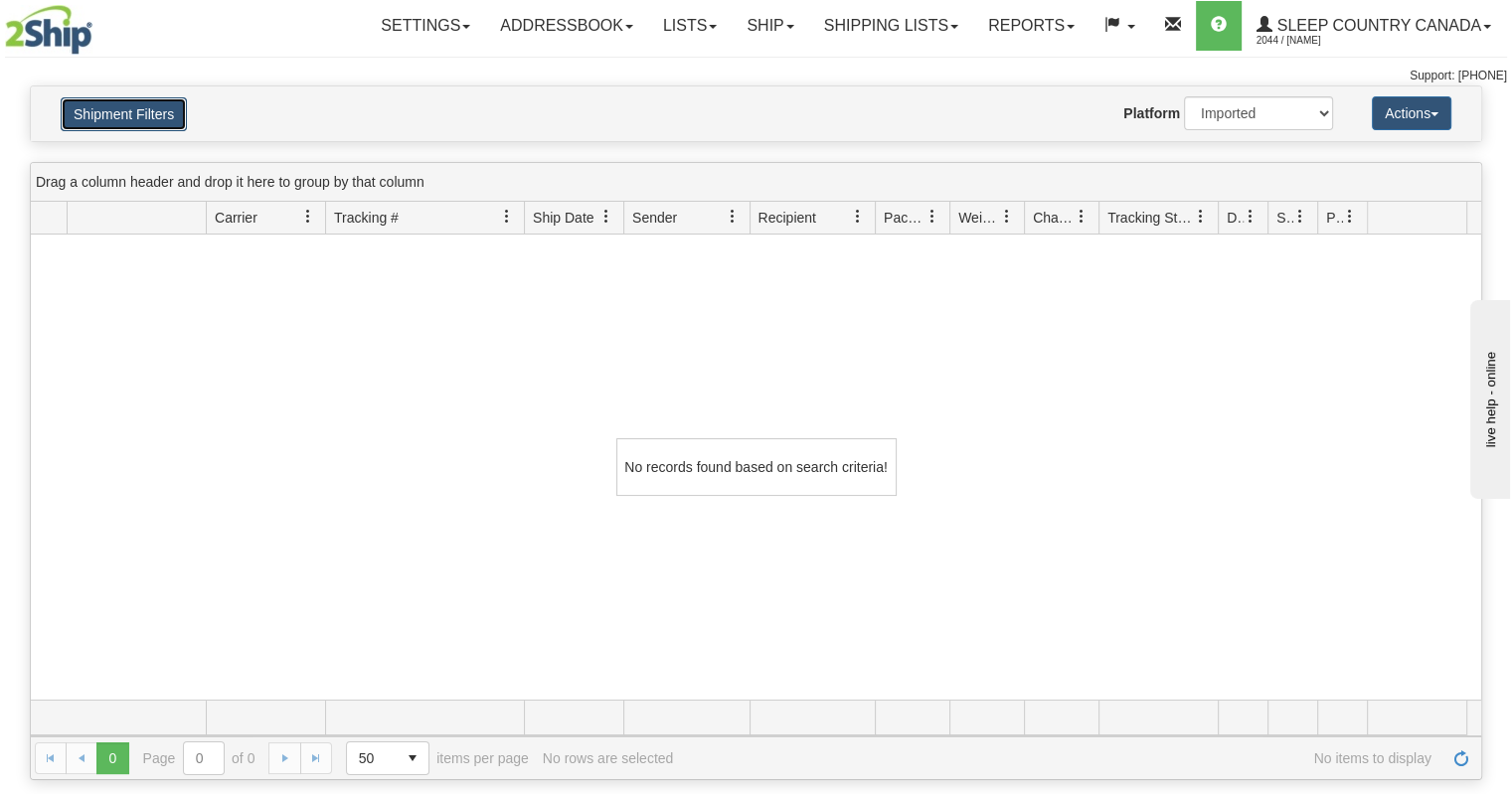 click on "Shipment Filters" at bounding box center [123, 114] 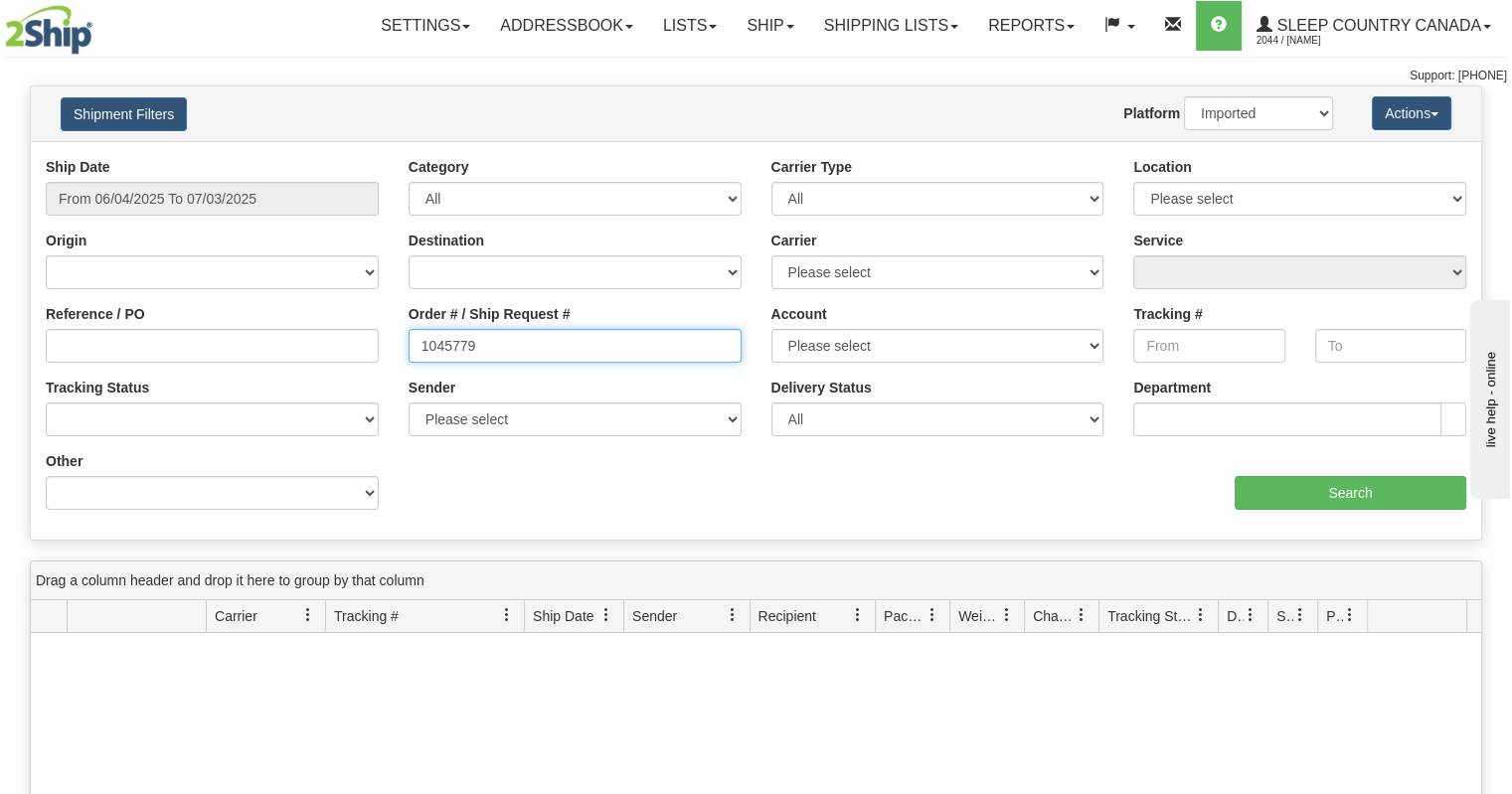 click on "1045779" at bounding box center [575, 346] 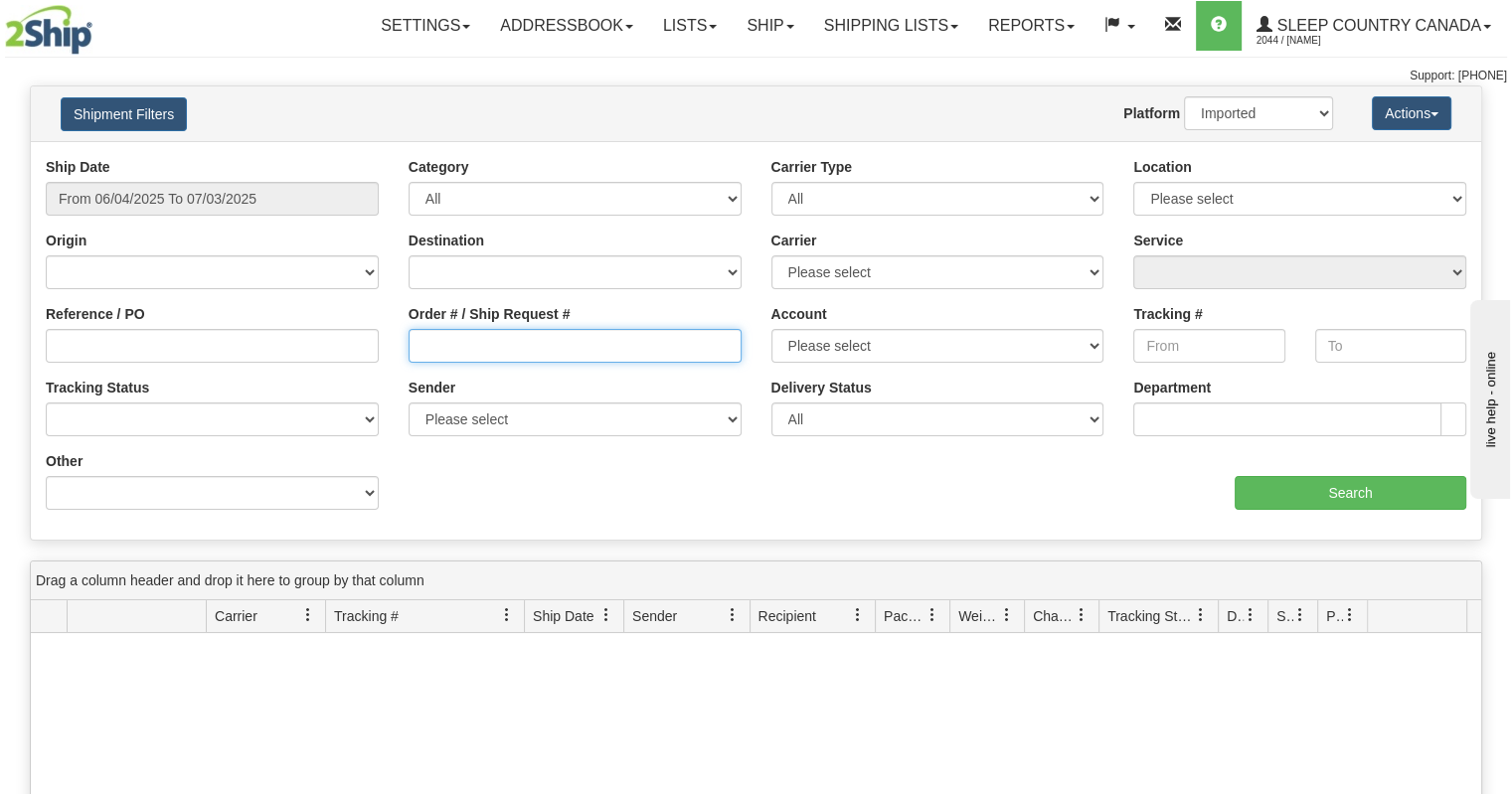 type 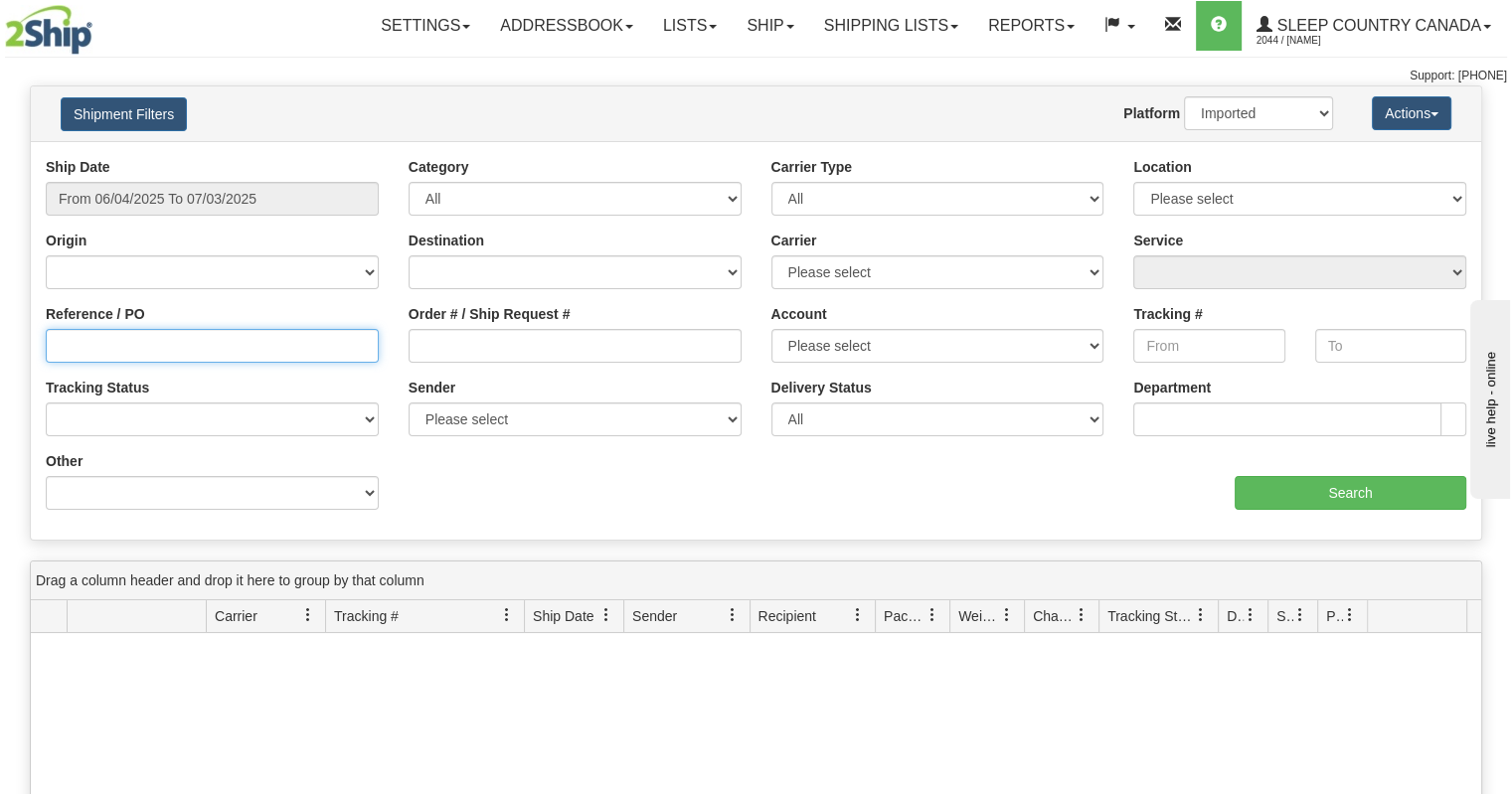 click on "Reference / PO" at bounding box center (212, 346) 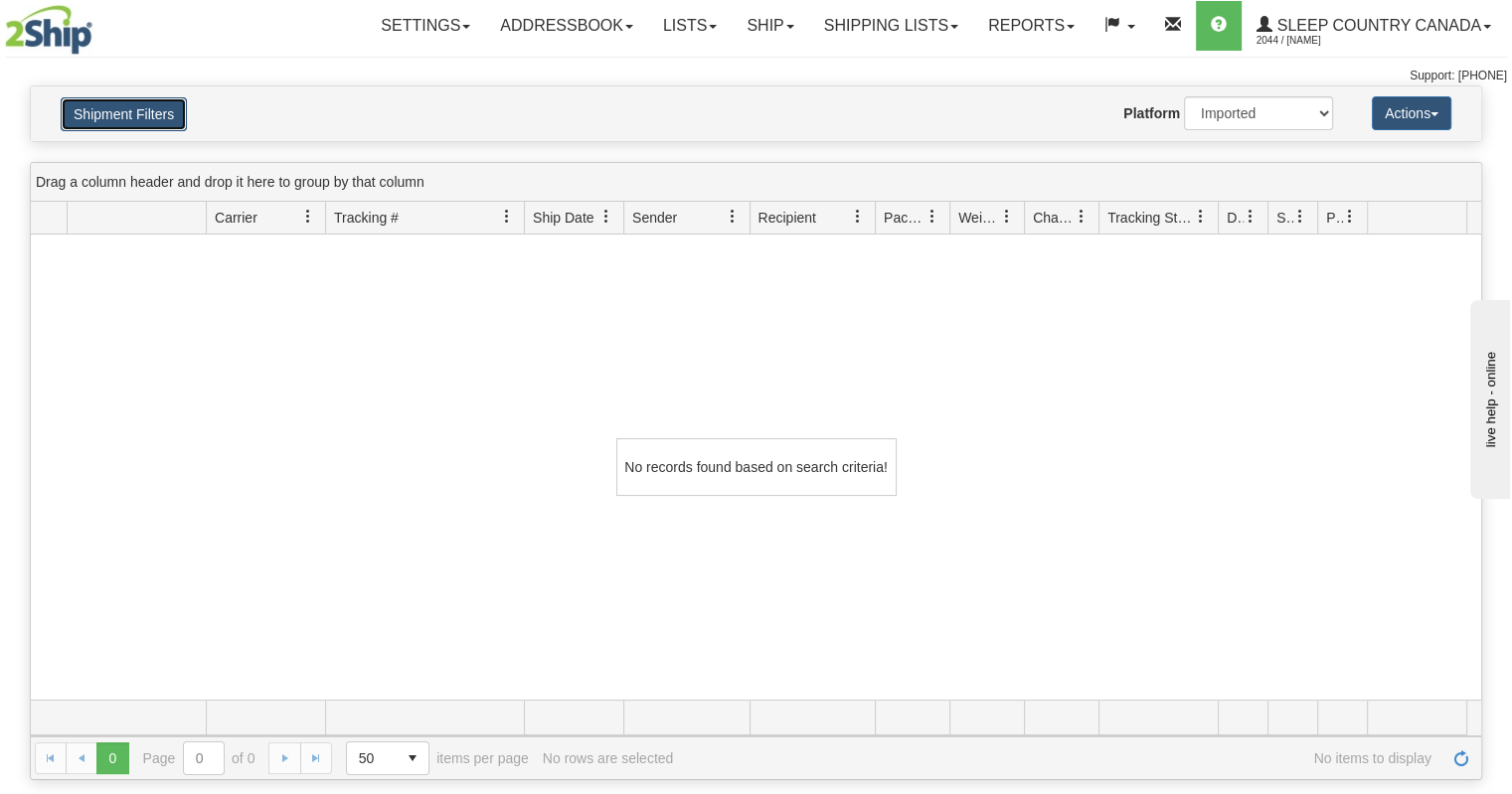 click on "Shipment Filters" at bounding box center (123, 114) 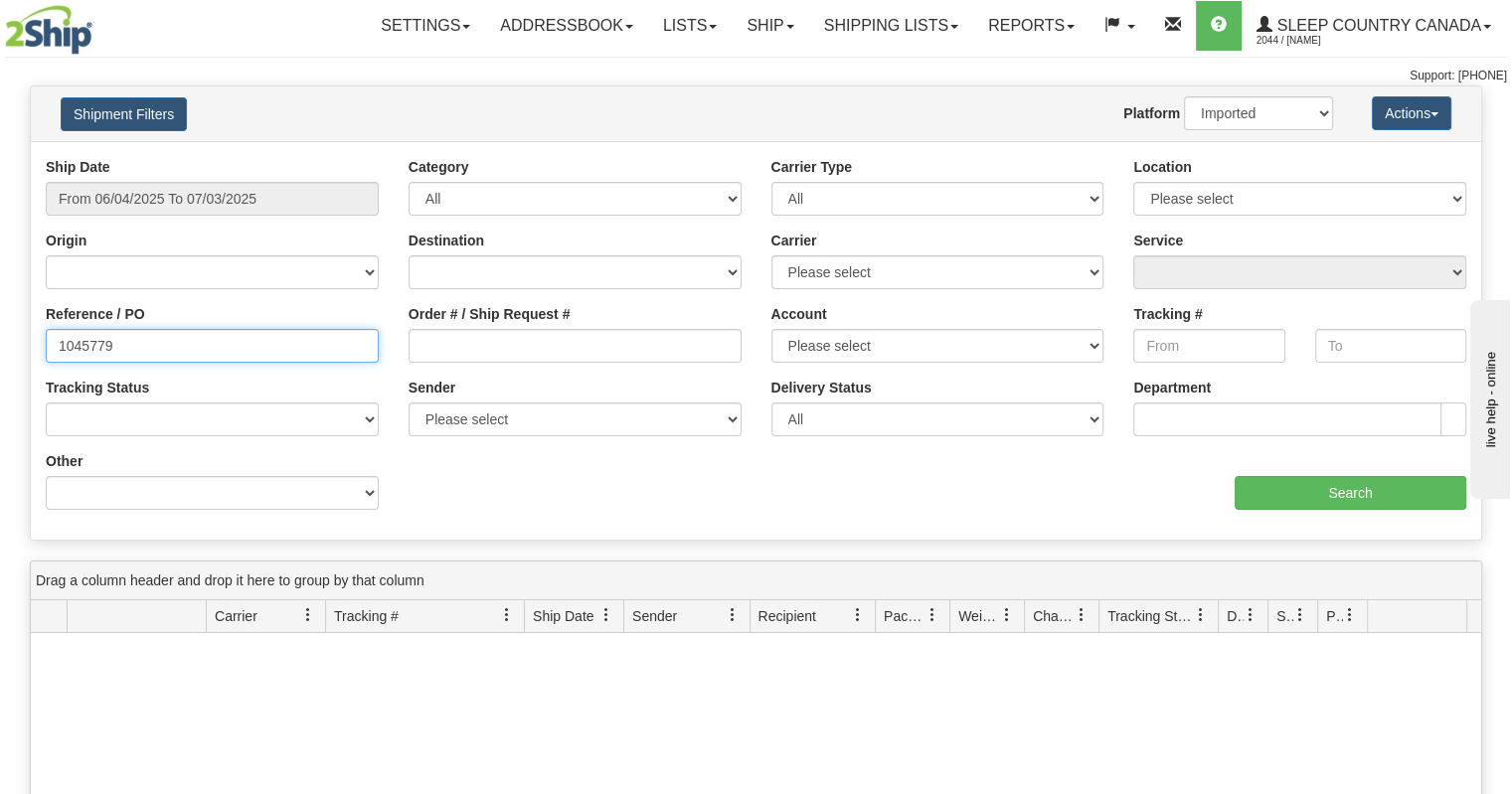 click on "1045779" at bounding box center (212, 346) 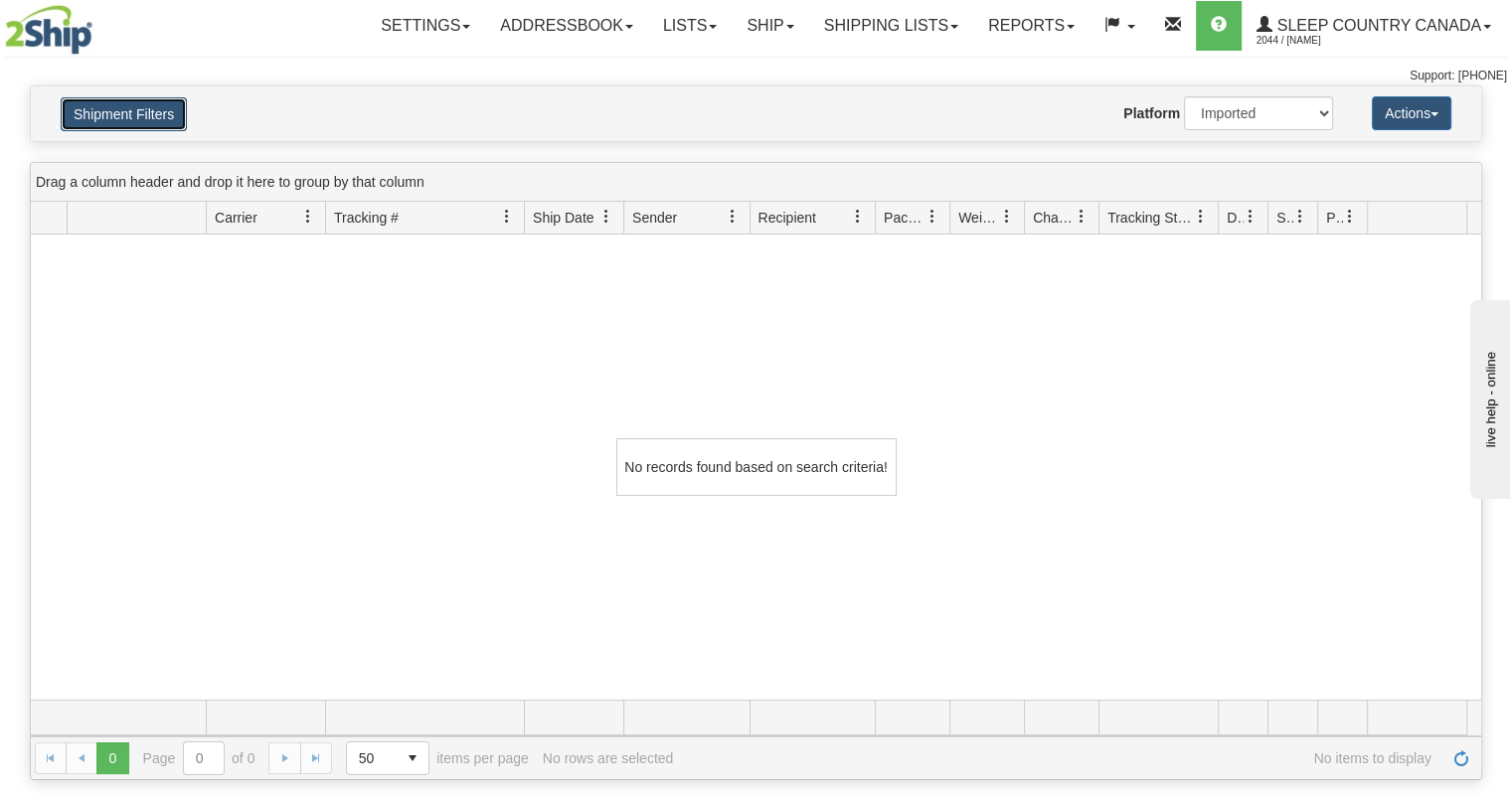 click on "Shipment Filters" at bounding box center [123, 114] 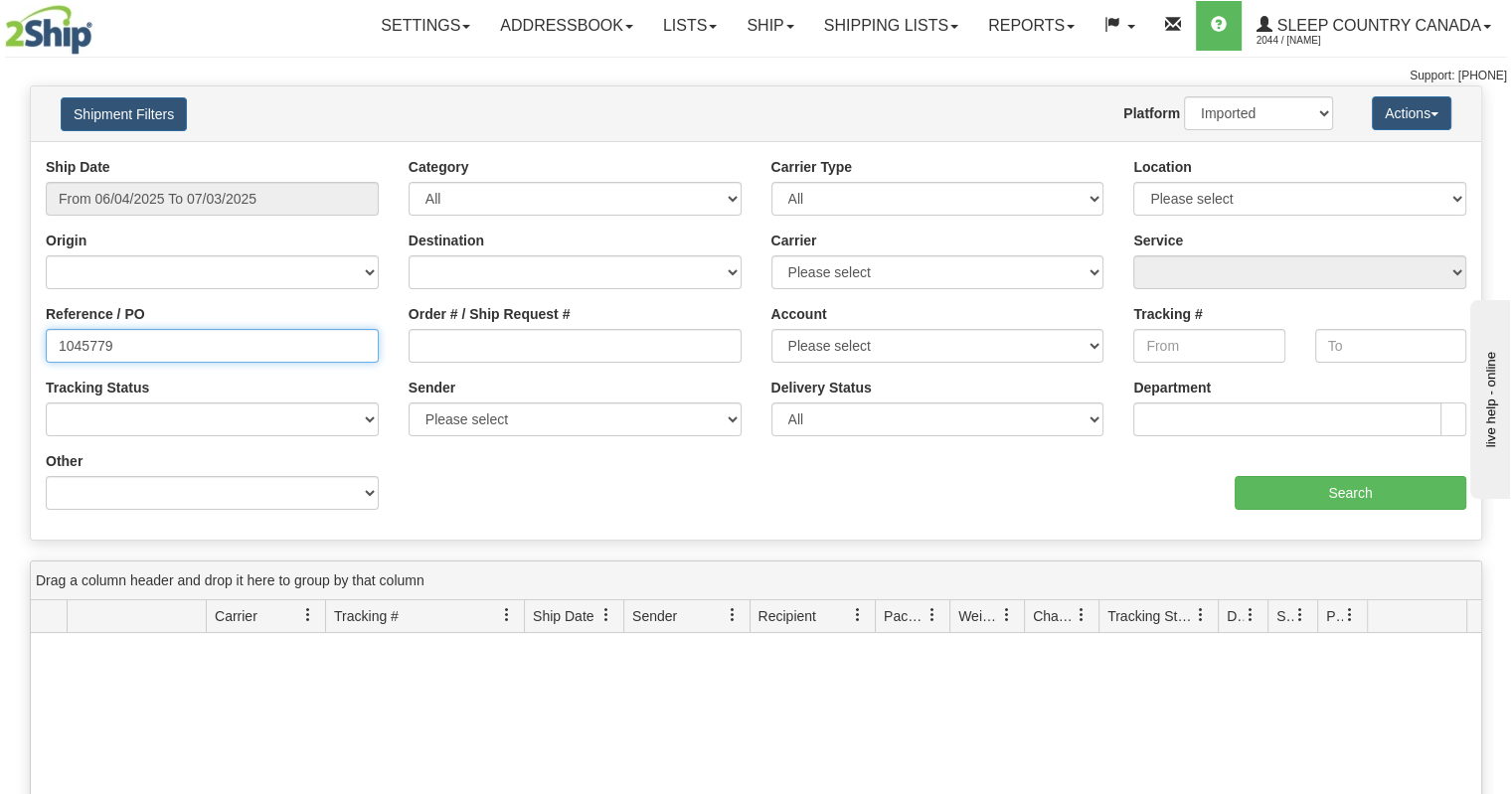 click on "1045779" at bounding box center (212, 346) 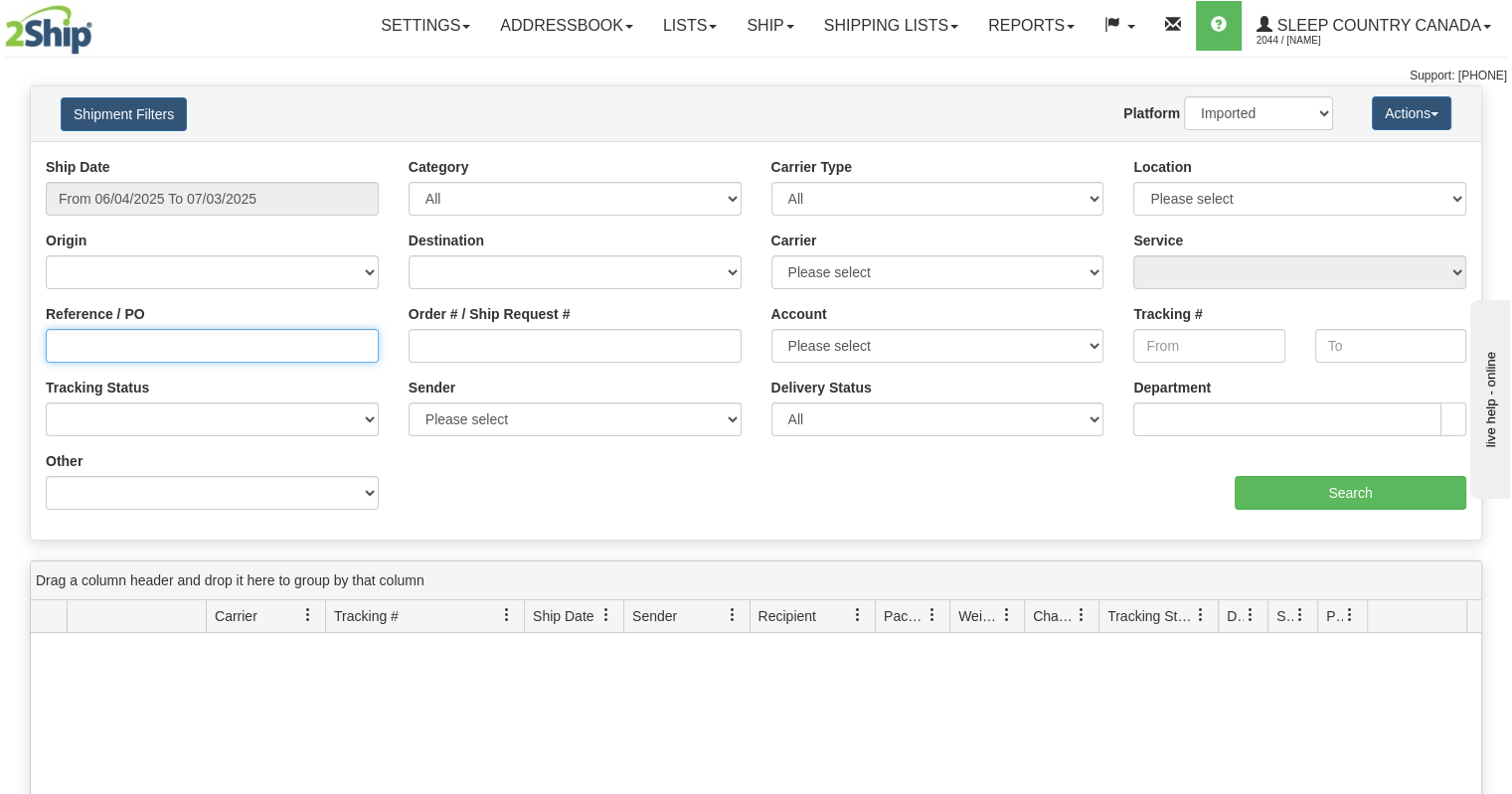 type 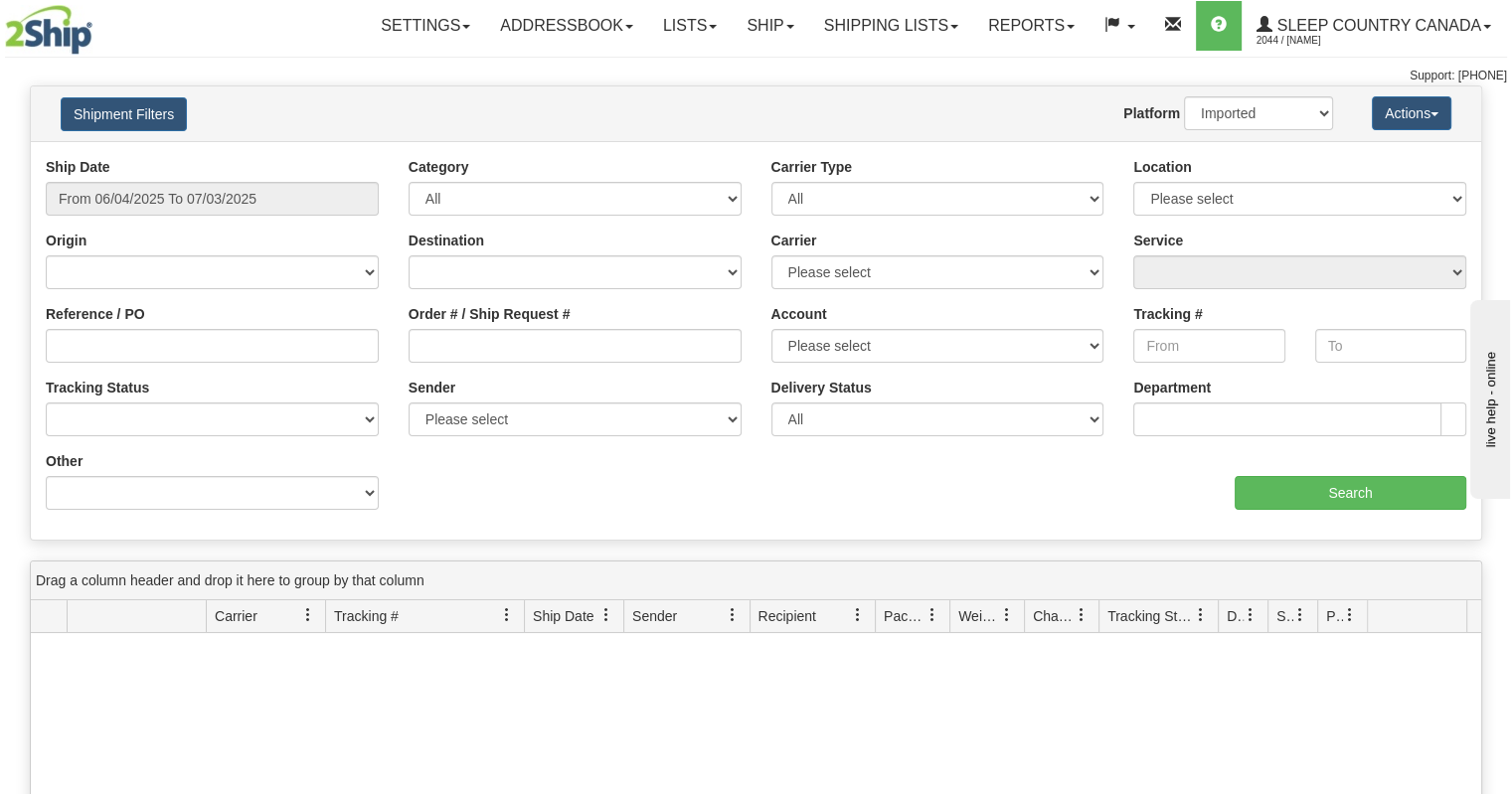click on "No records found based on search criteria!" at bounding box center [756, 866] 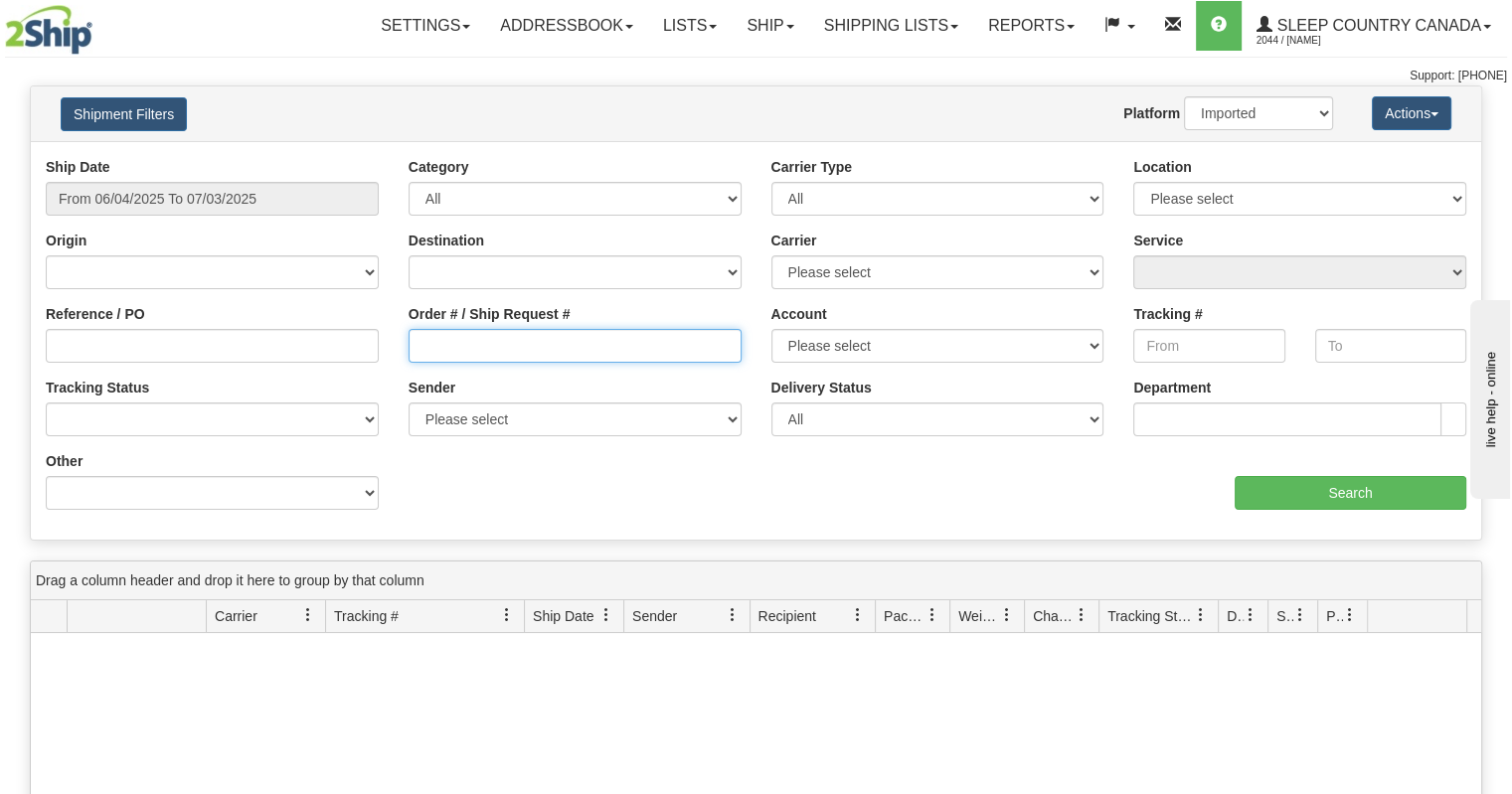 click on "Order # / Ship Request #" at bounding box center [575, 346] 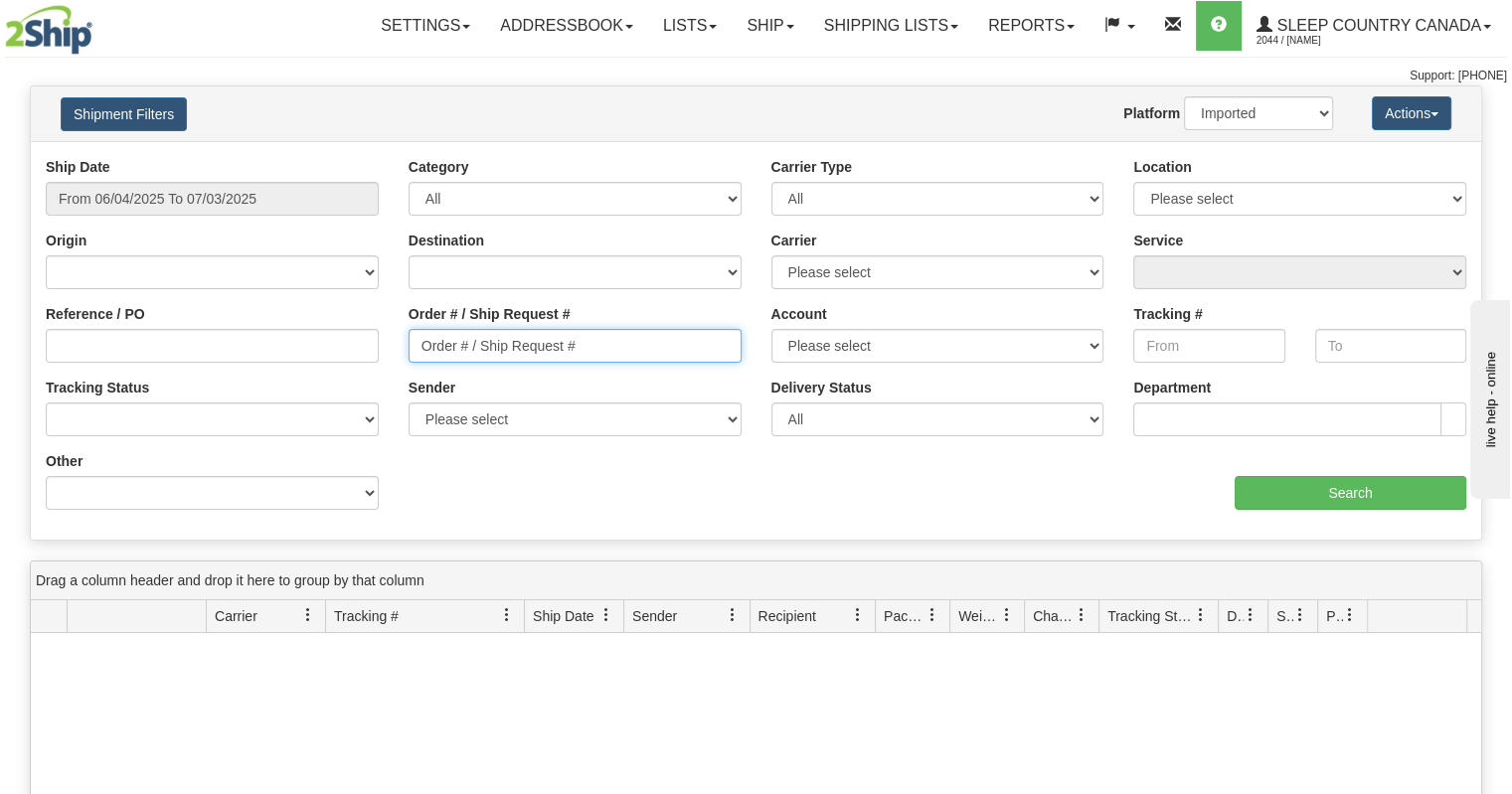 type on "Order # / Ship Request #" 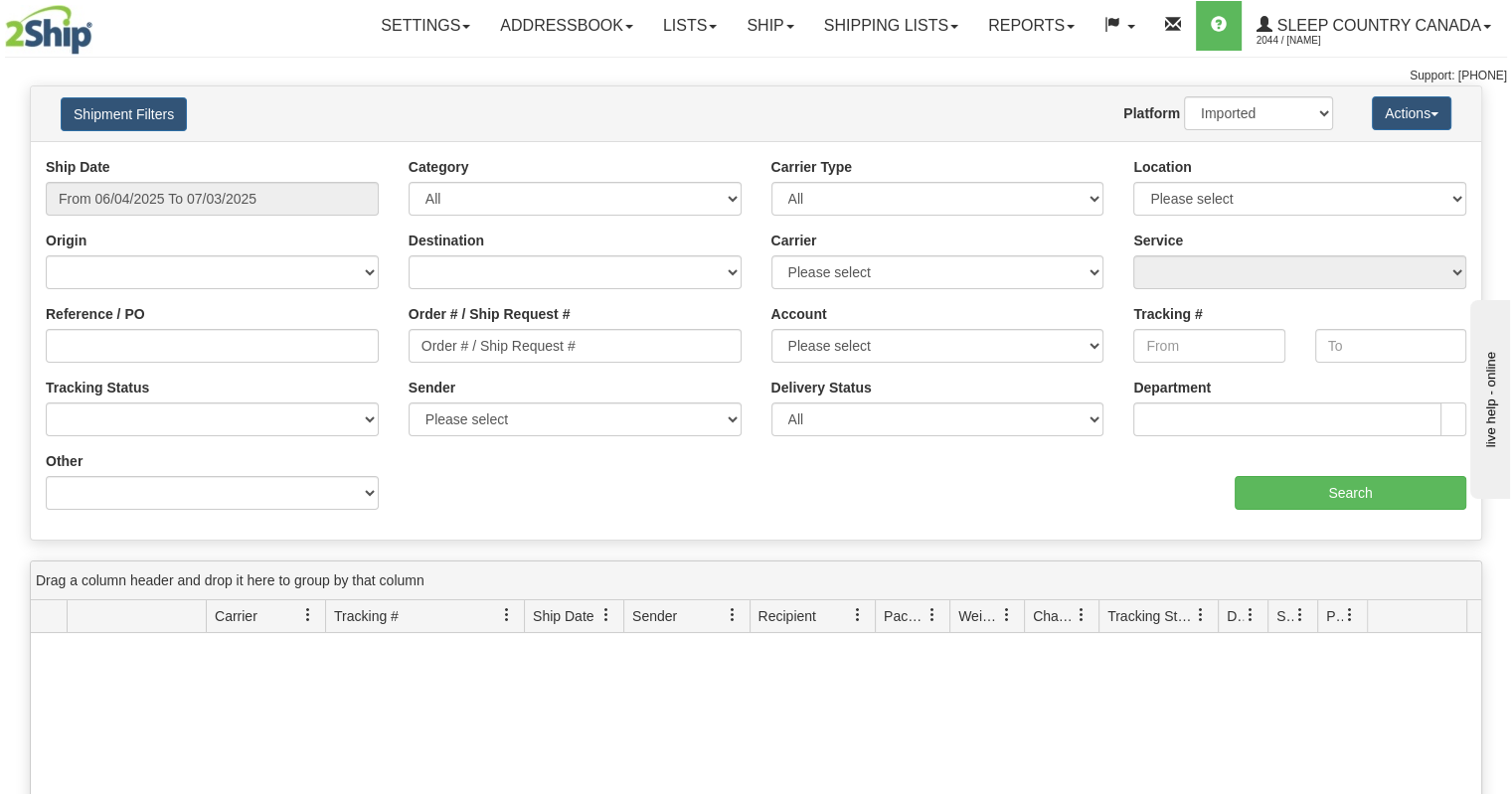 drag, startPoint x: 506, startPoint y: 341, endPoint x: 449, endPoint y: 373, distance: 65.36819 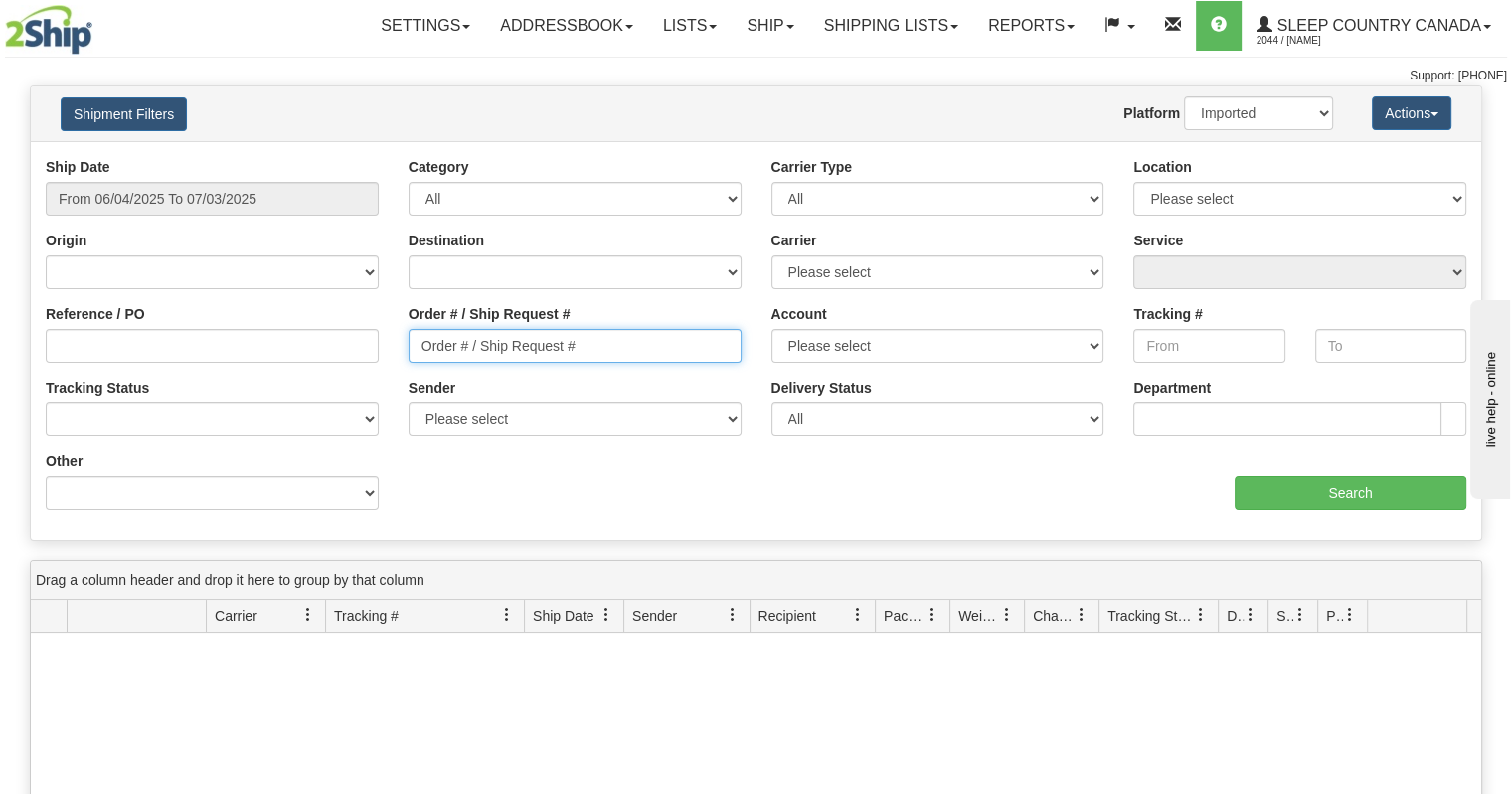 click on "Order # / Ship Request #" at bounding box center [575, 346] 